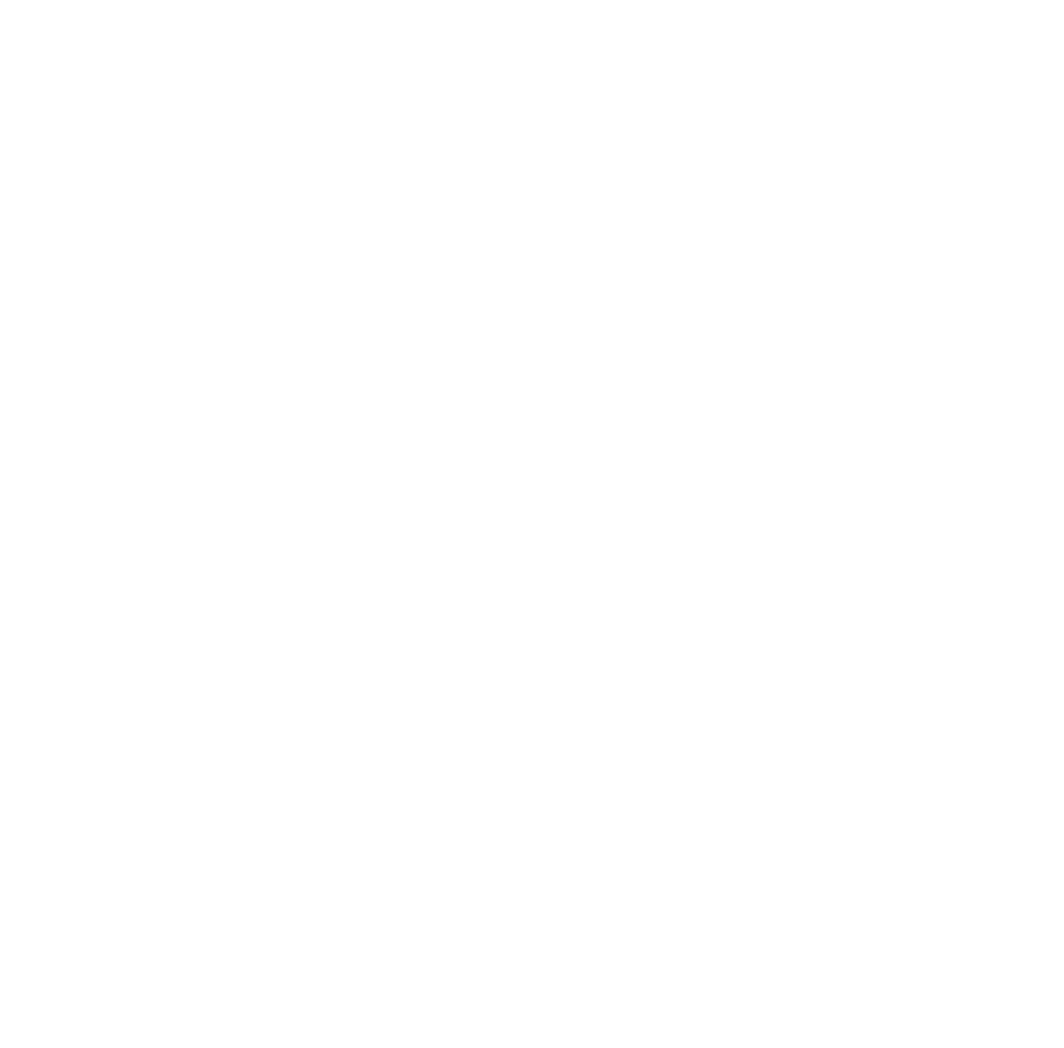 scroll, scrollTop: 0, scrollLeft: 0, axis: both 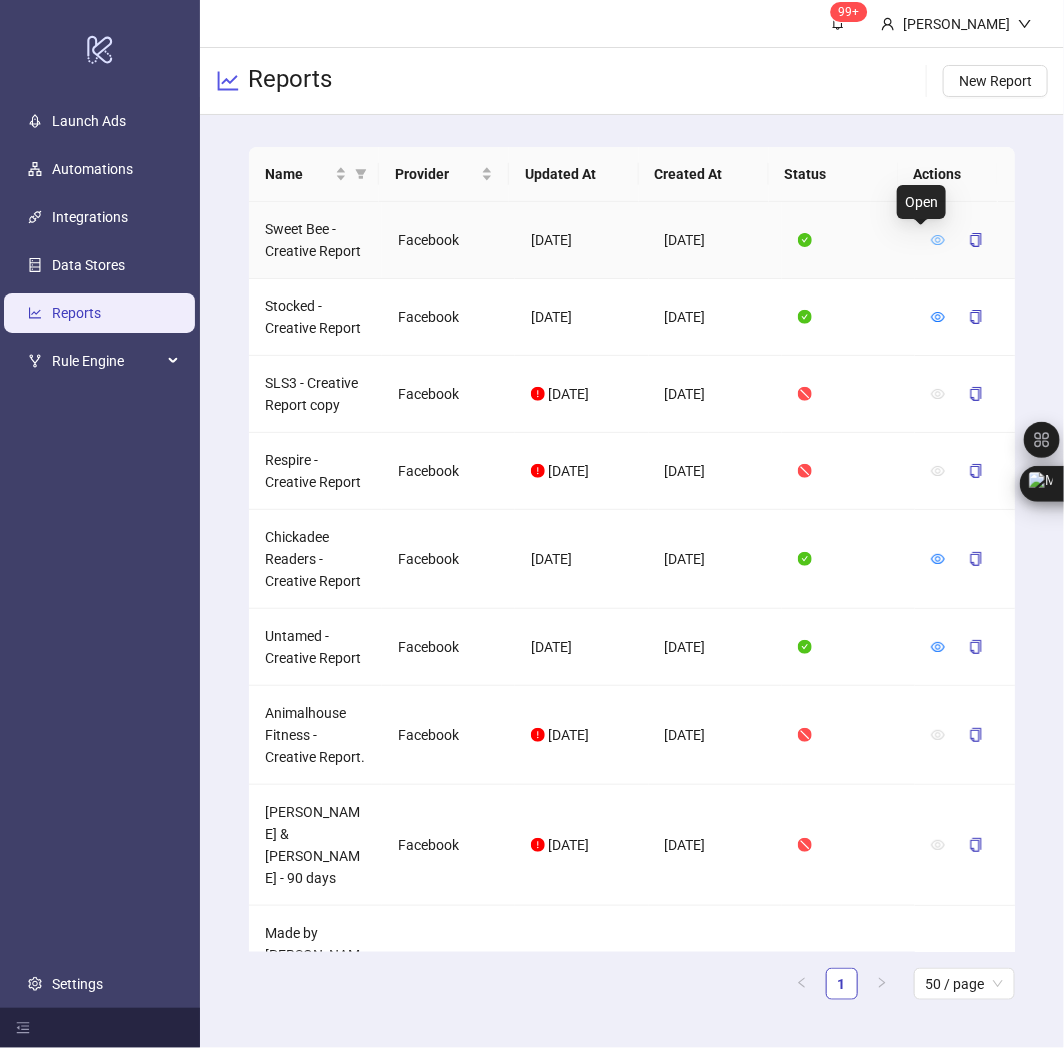 click 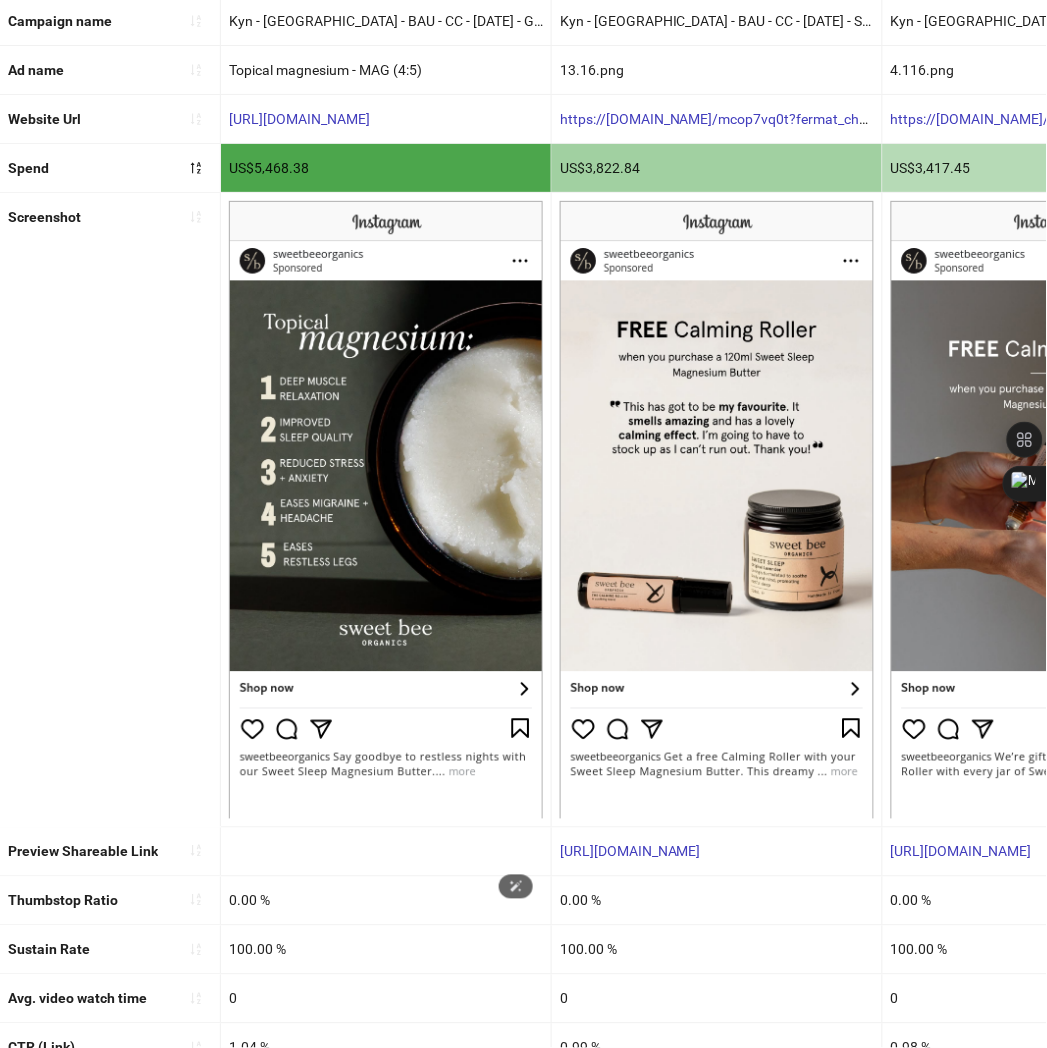 scroll, scrollTop: 0, scrollLeft: 0, axis: both 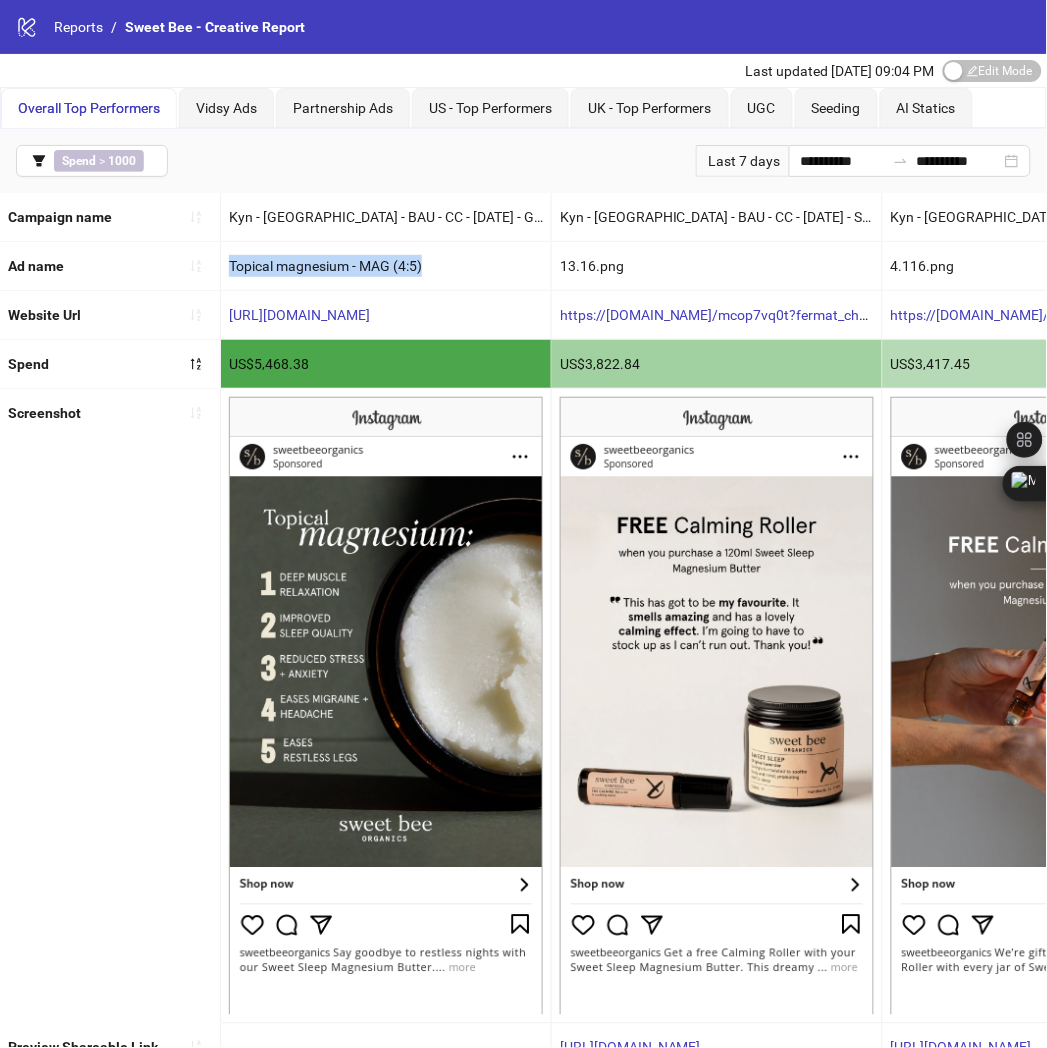 drag, startPoint x: 228, startPoint y: 265, endPoint x: 468, endPoint y: 266, distance: 240.00209 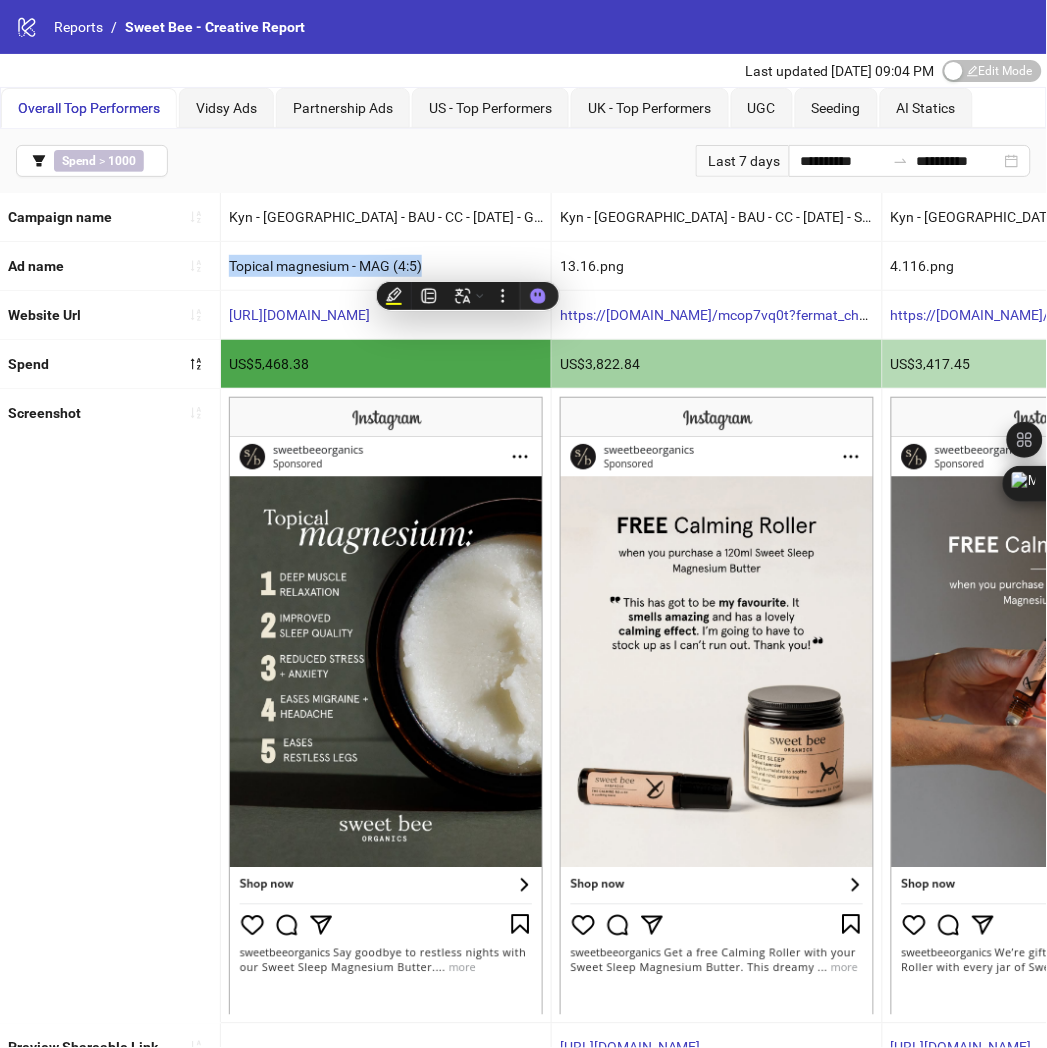 copy on "Topical magnesium - MAG (4:5)" 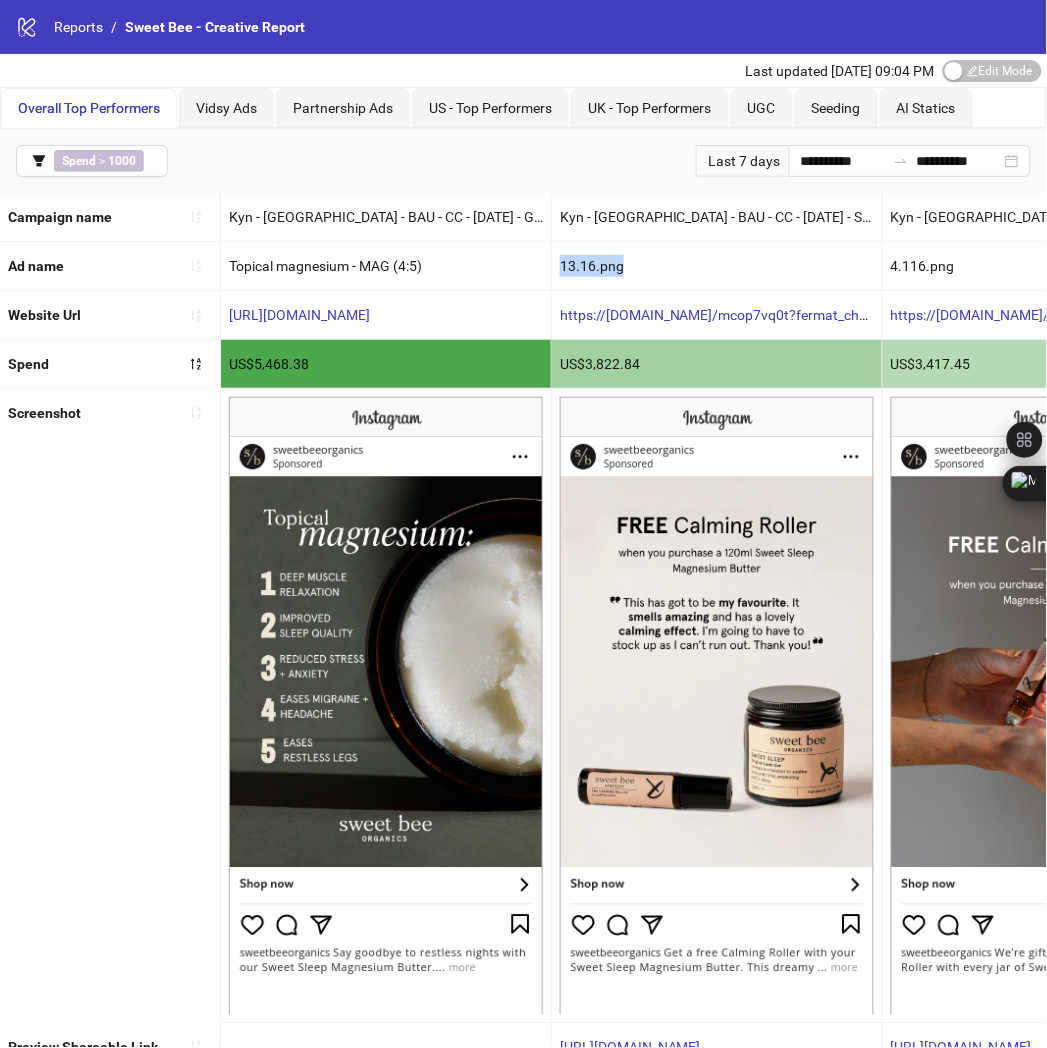 copy on "13.16.png" 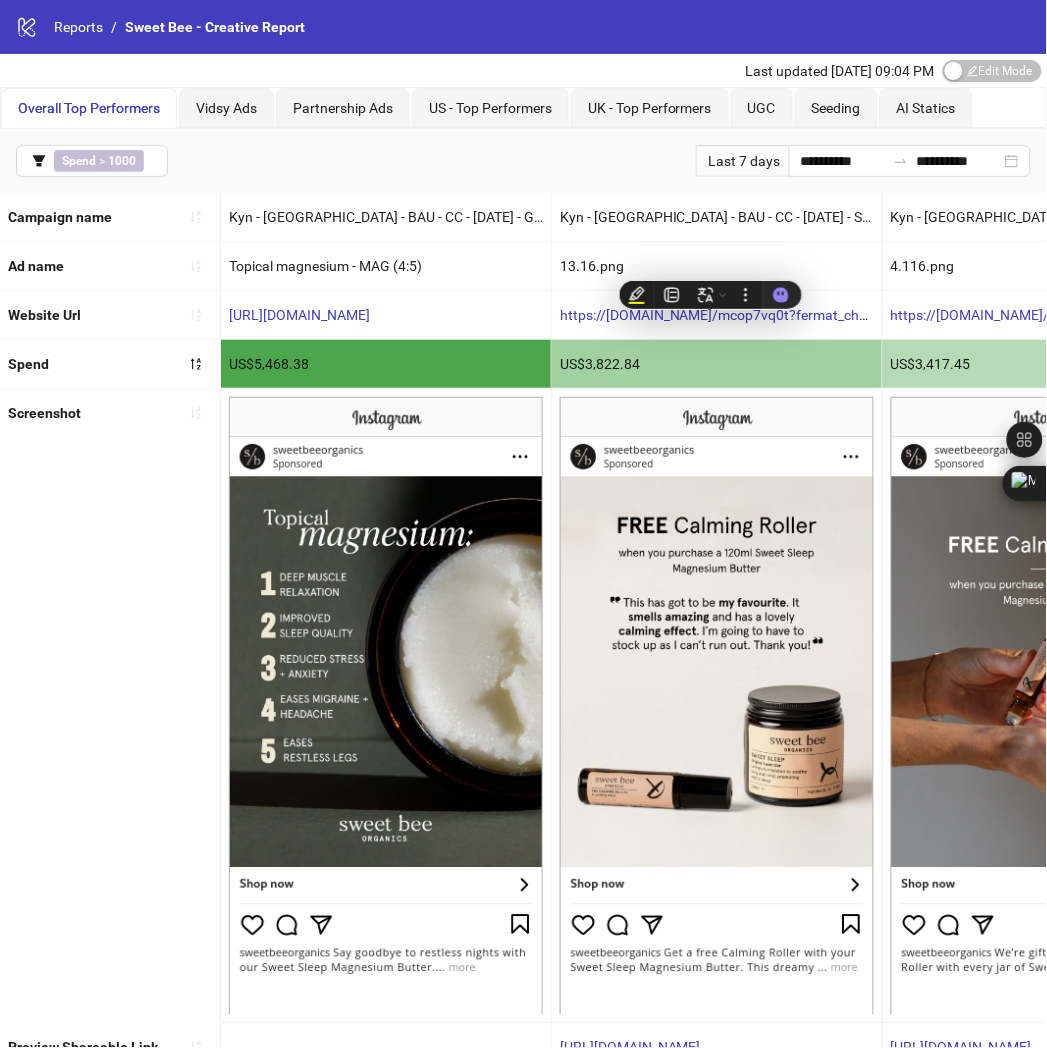 click at bounding box center [1048, 705] 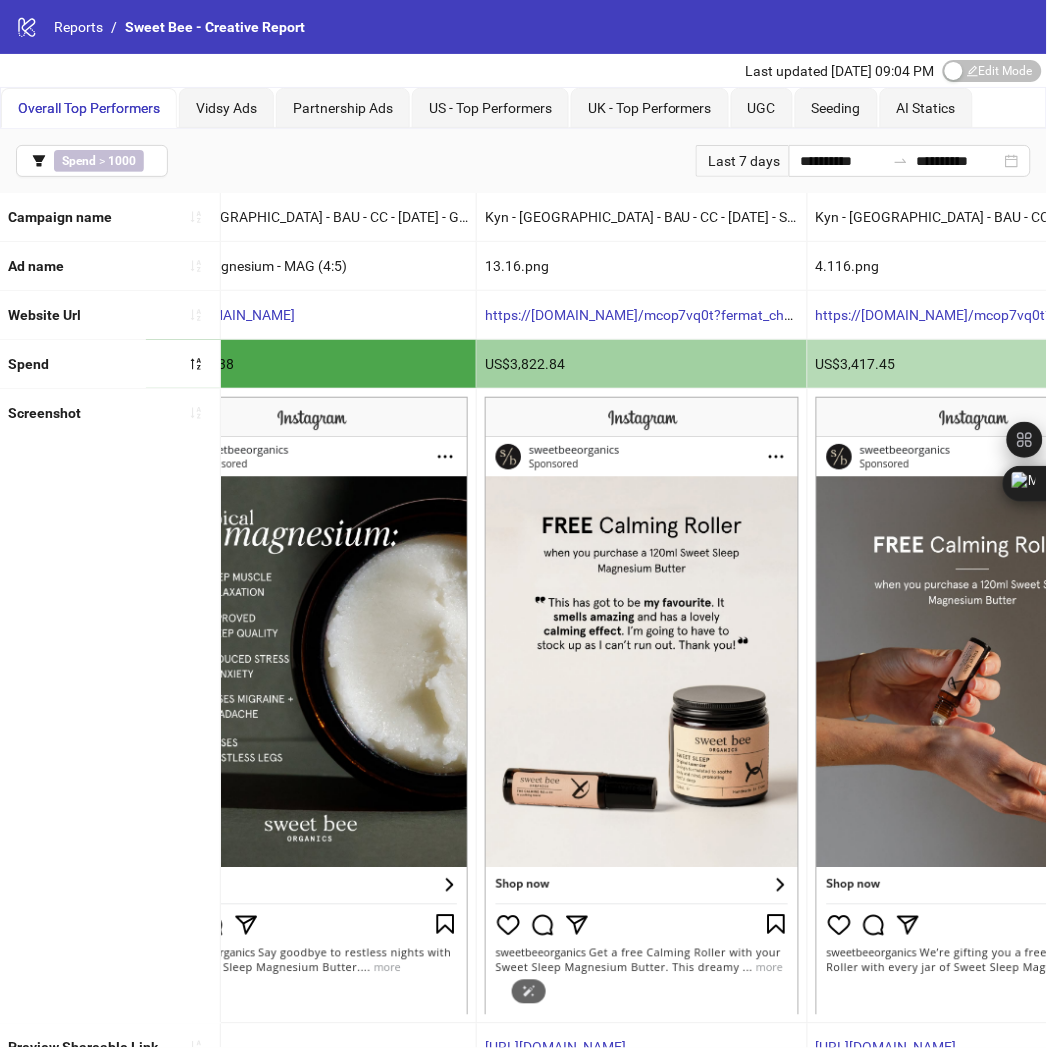 scroll, scrollTop: 0, scrollLeft: 44, axis: horizontal 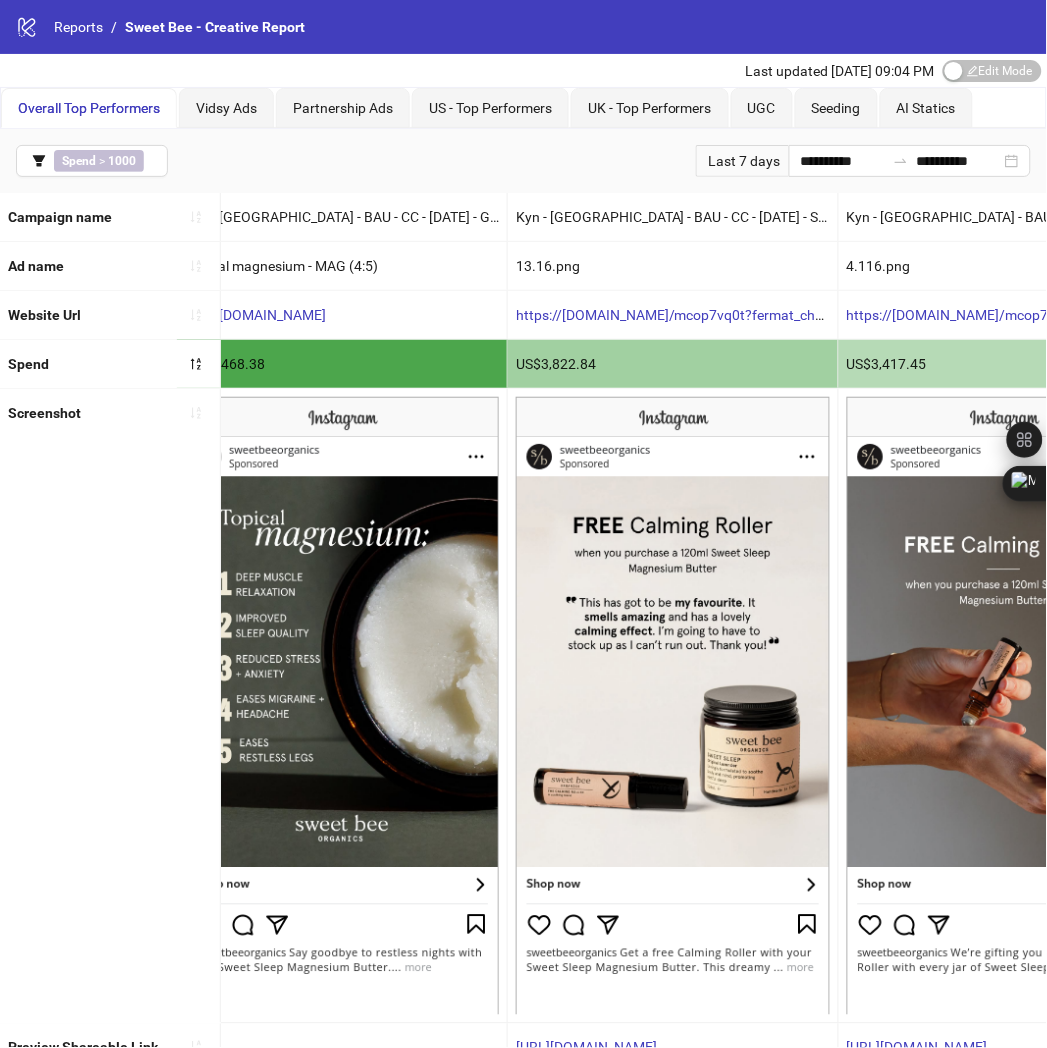 click on "Screenshot" at bounding box center (110, 705) 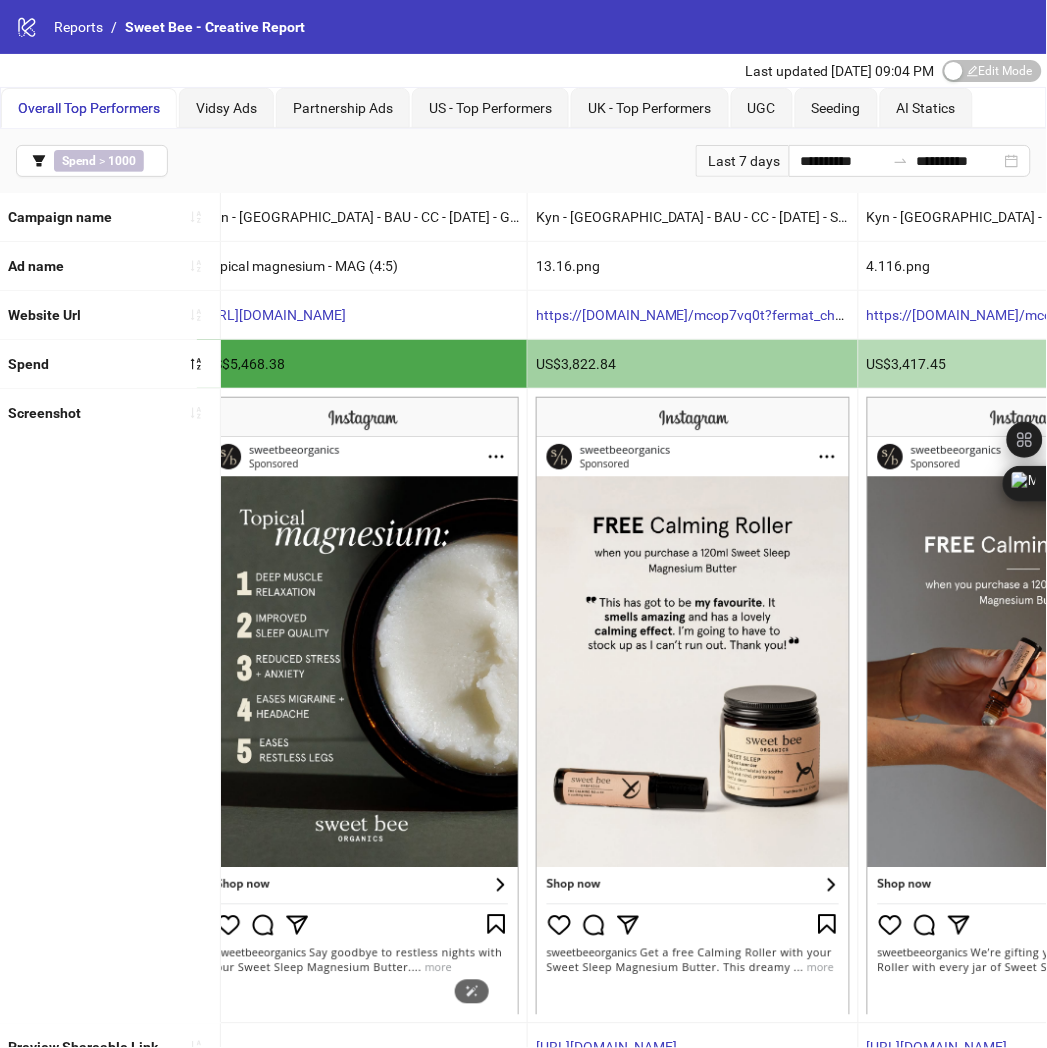 scroll, scrollTop: 0, scrollLeft: 0, axis: both 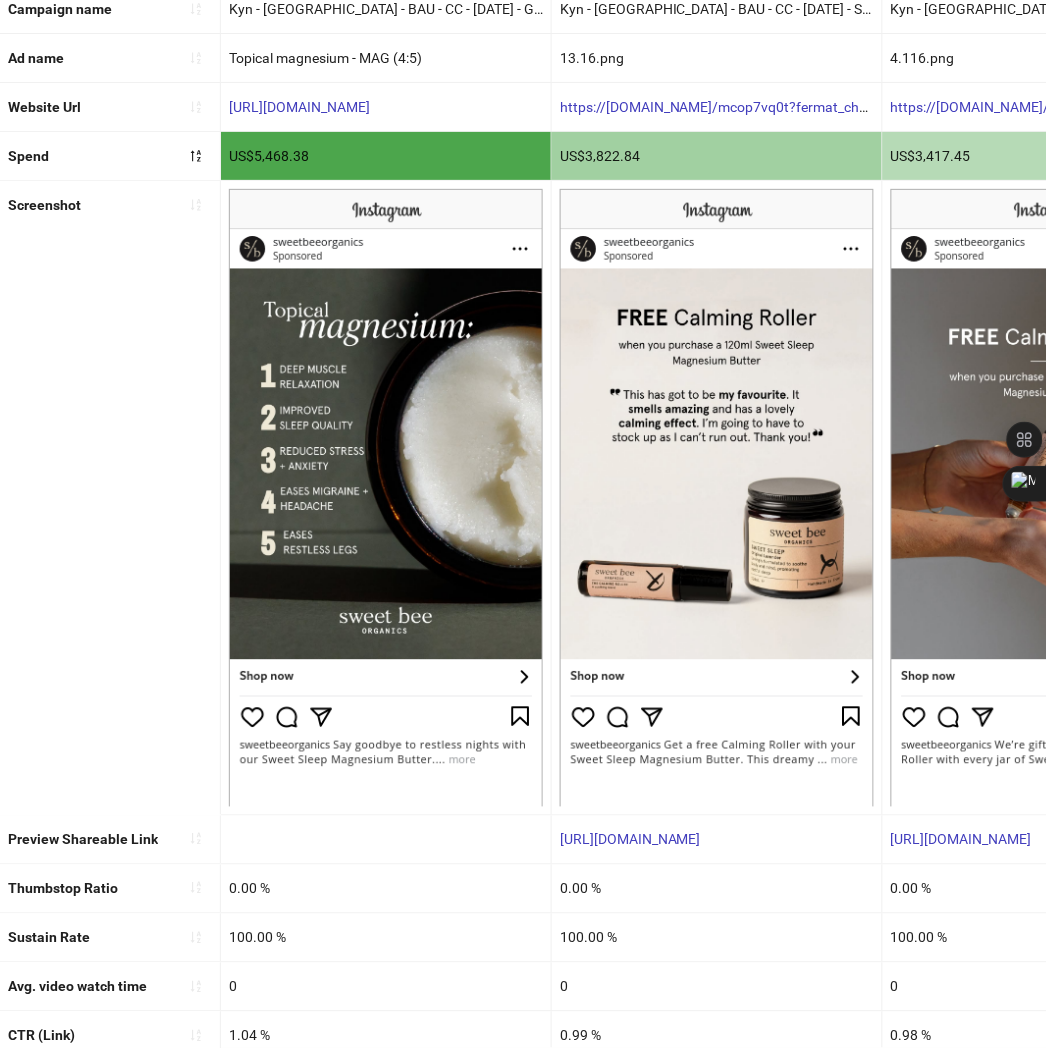 drag, startPoint x: 798, startPoint y: 845, endPoint x: 556, endPoint y: 855, distance: 242.20653 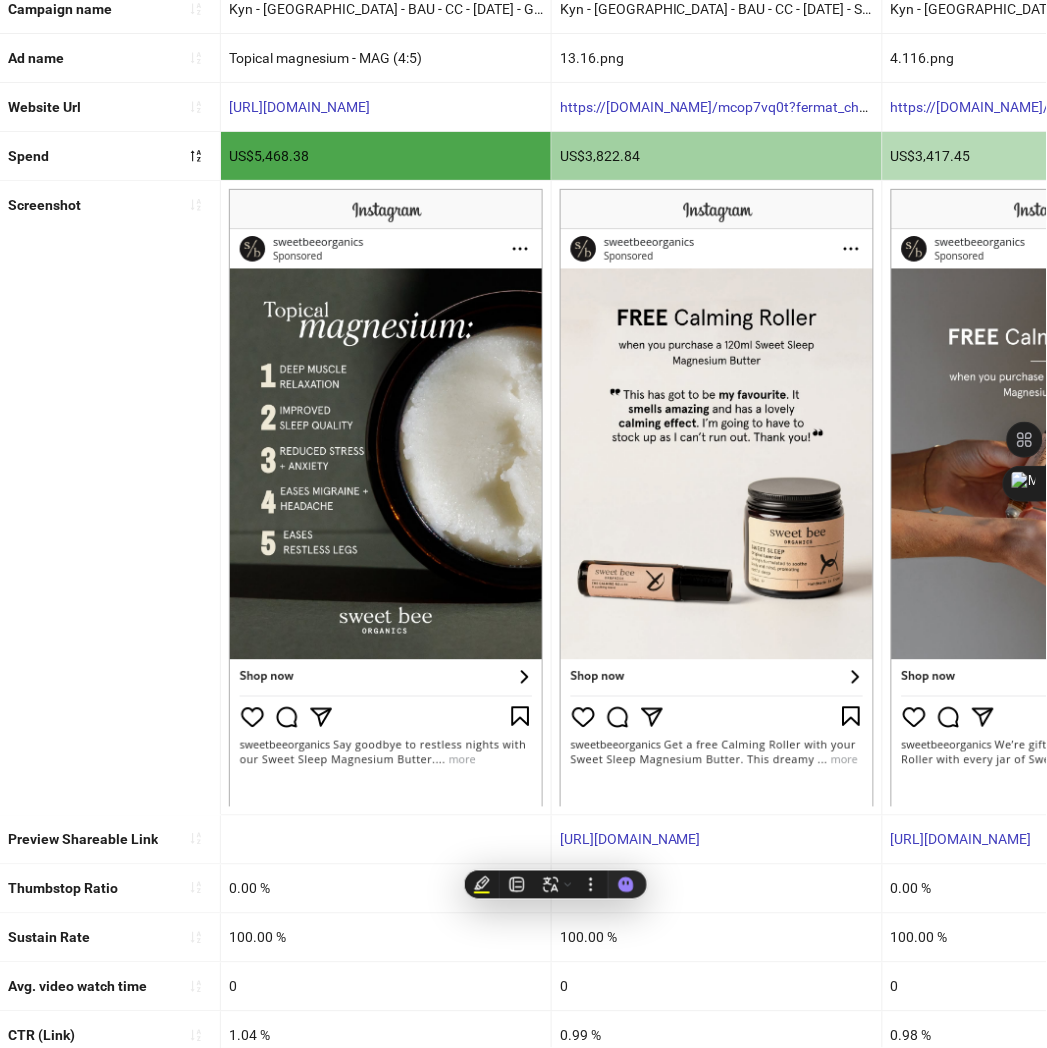 copy on "[URL][DOMAIN_NAME]" 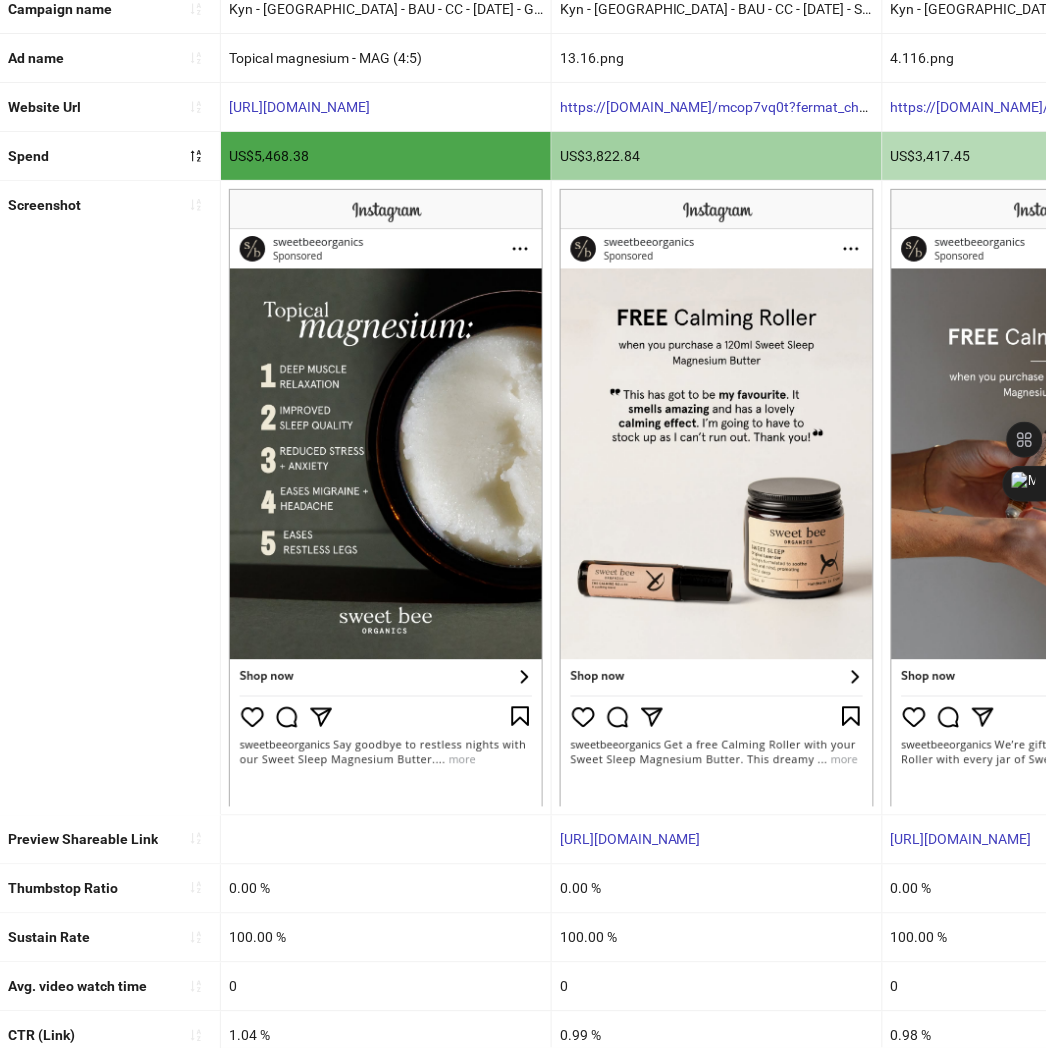 click on "100.00 %" at bounding box center [386, 938] 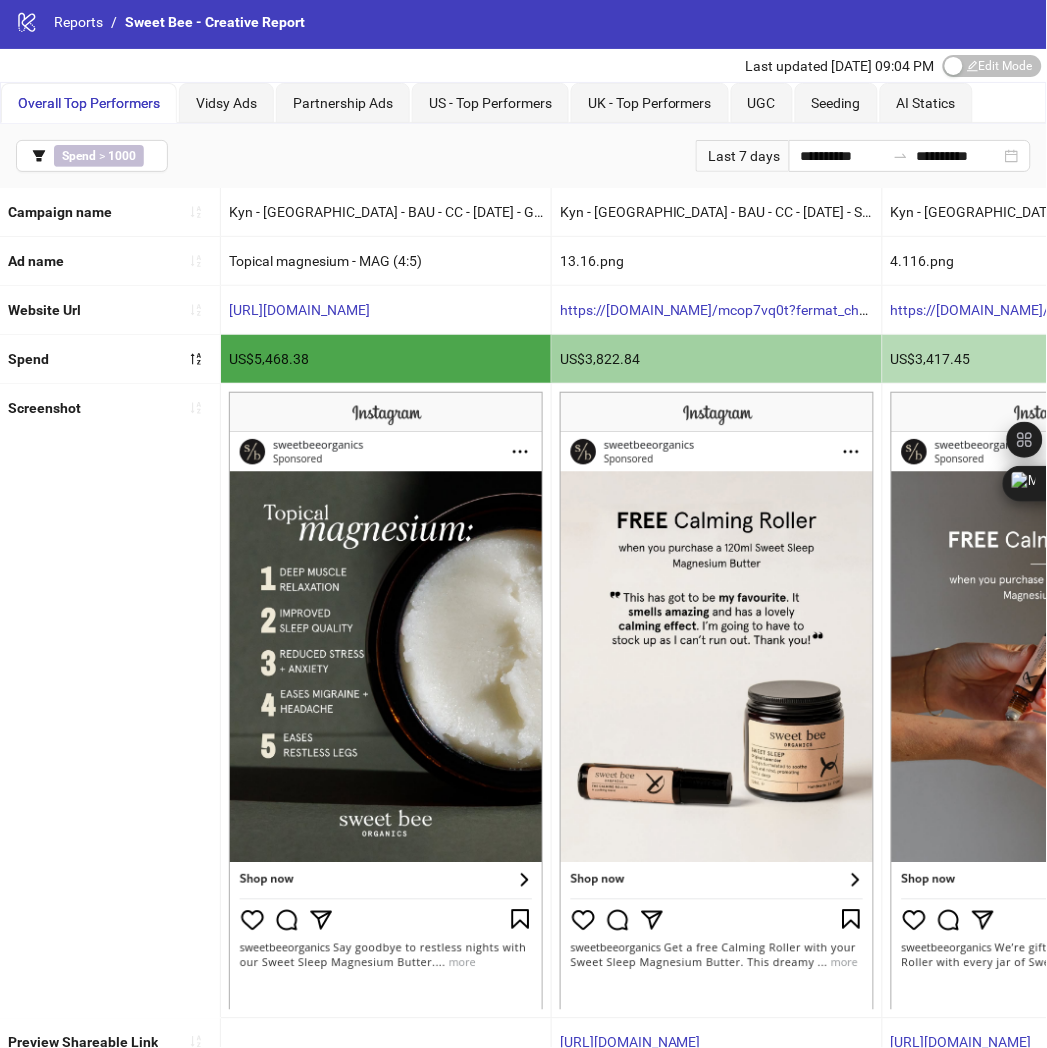 scroll, scrollTop: 0, scrollLeft: 0, axis: both 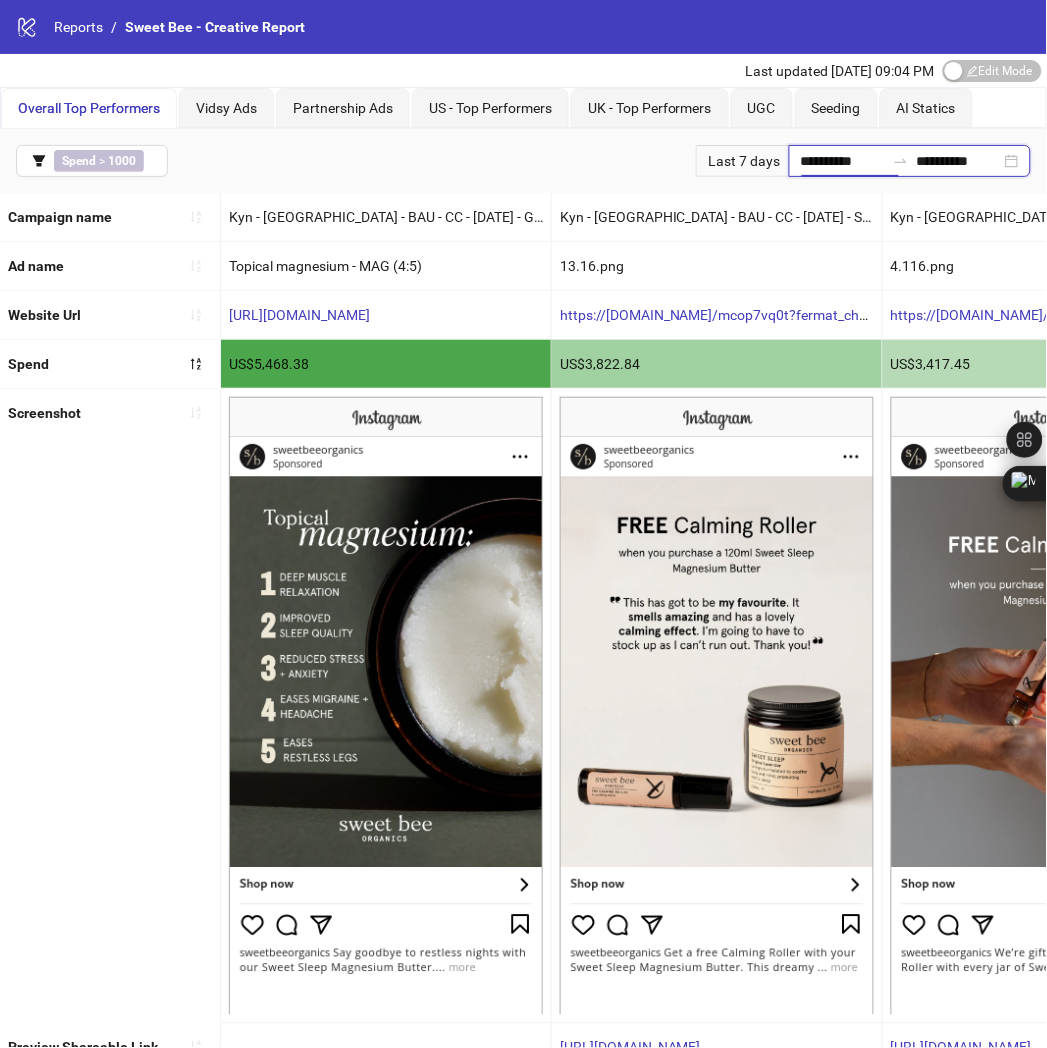 click on "**********" at bounding box center [843, 161] 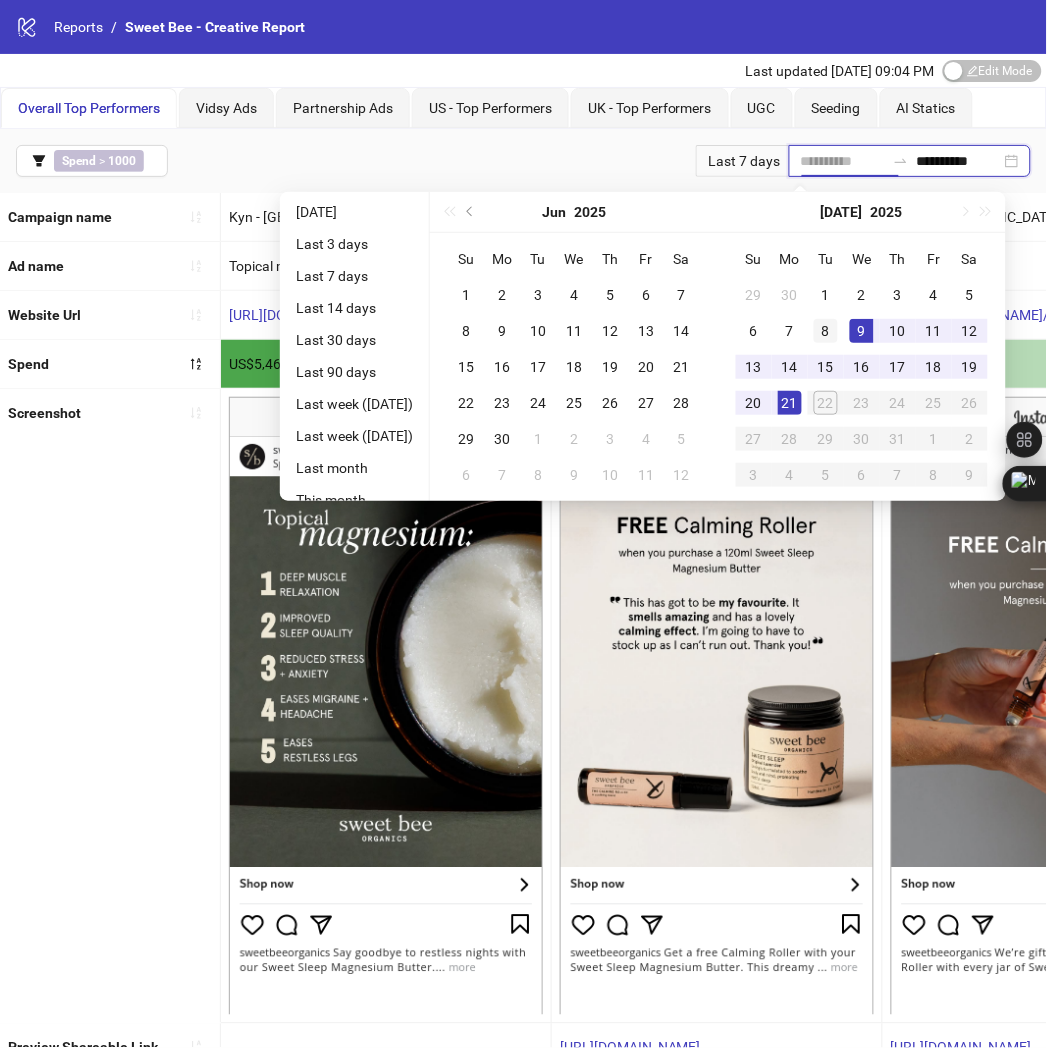 type on "**********" 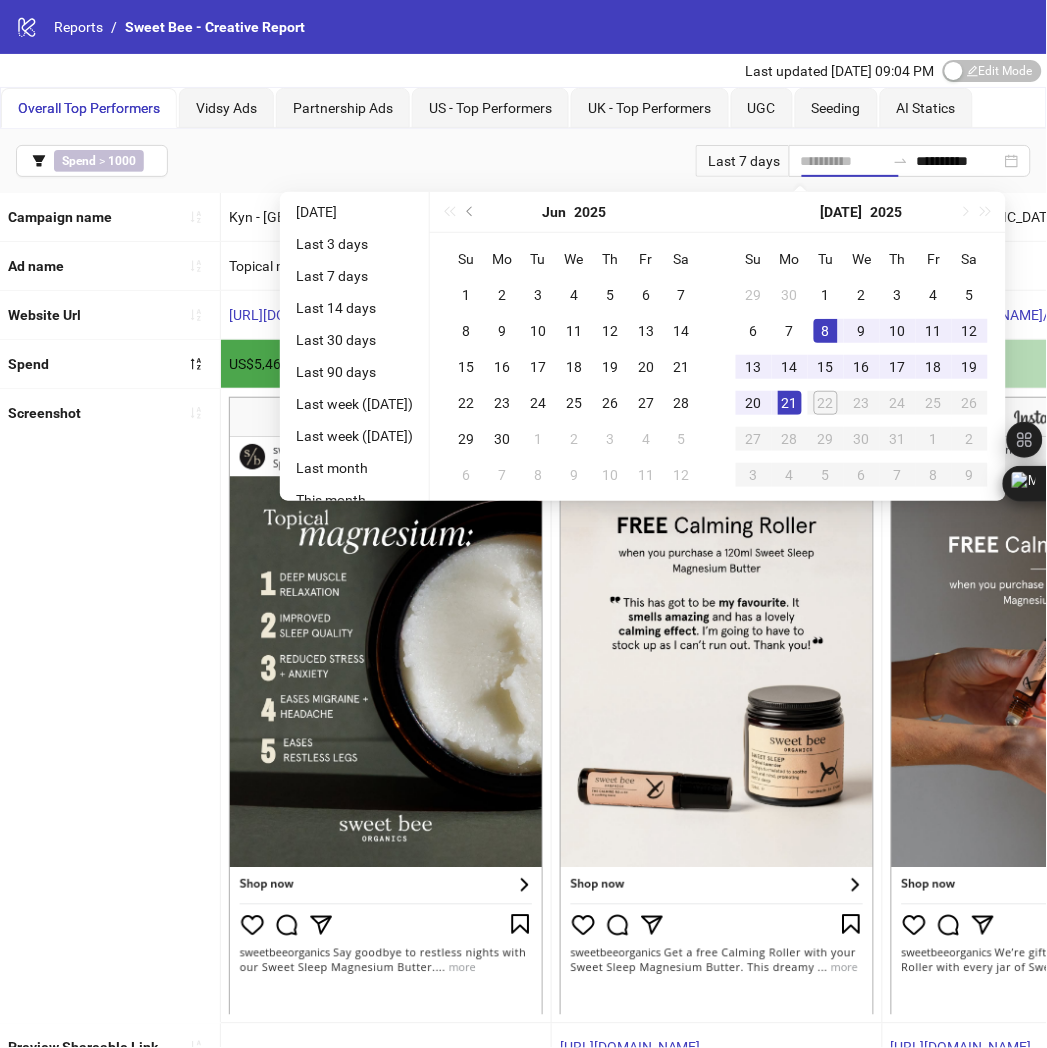 click on "8" at bounding box center [826, 331] 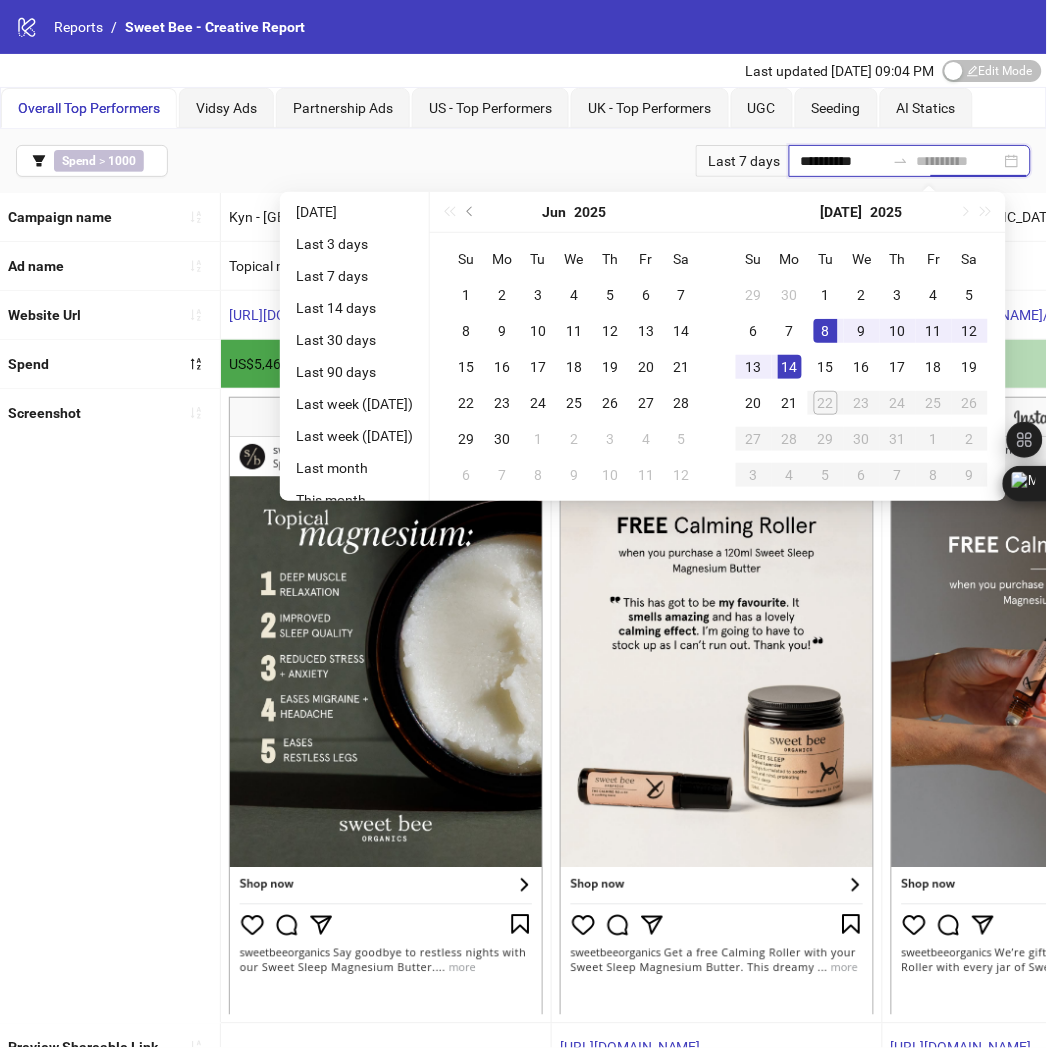 type on "**********" 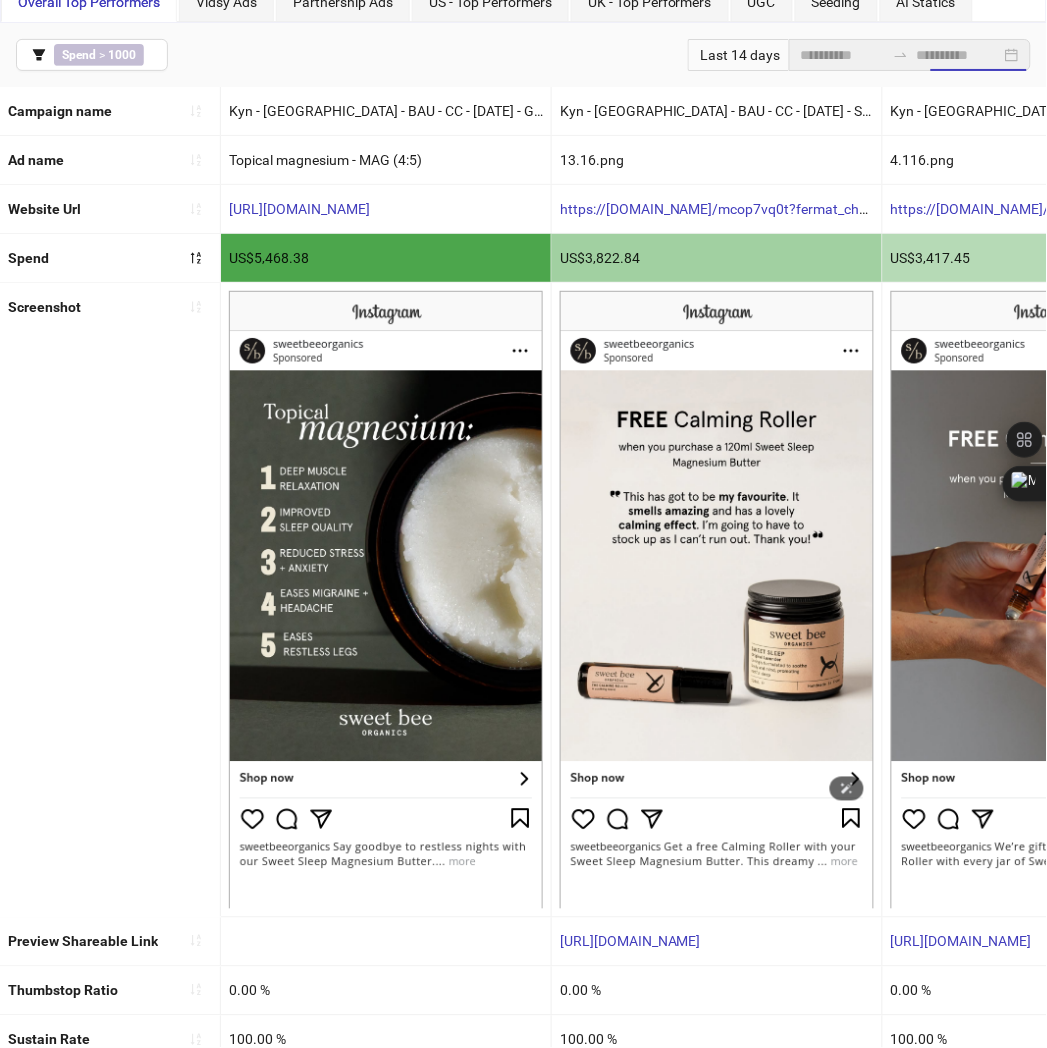 scroll, scrollTop: 97, scrollLeft: 0, axis: vertical 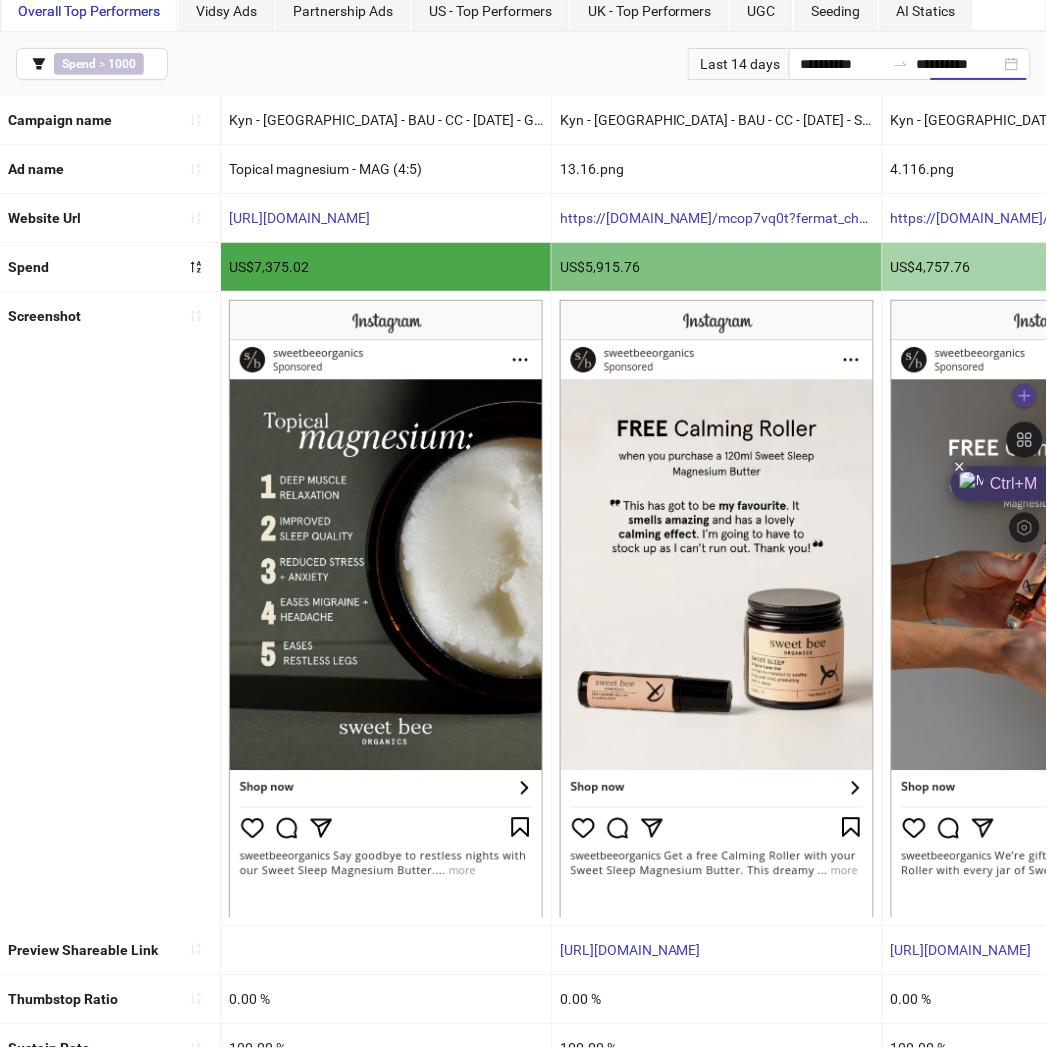 click on "Ctrl+M" at bounding box center [999, 484] 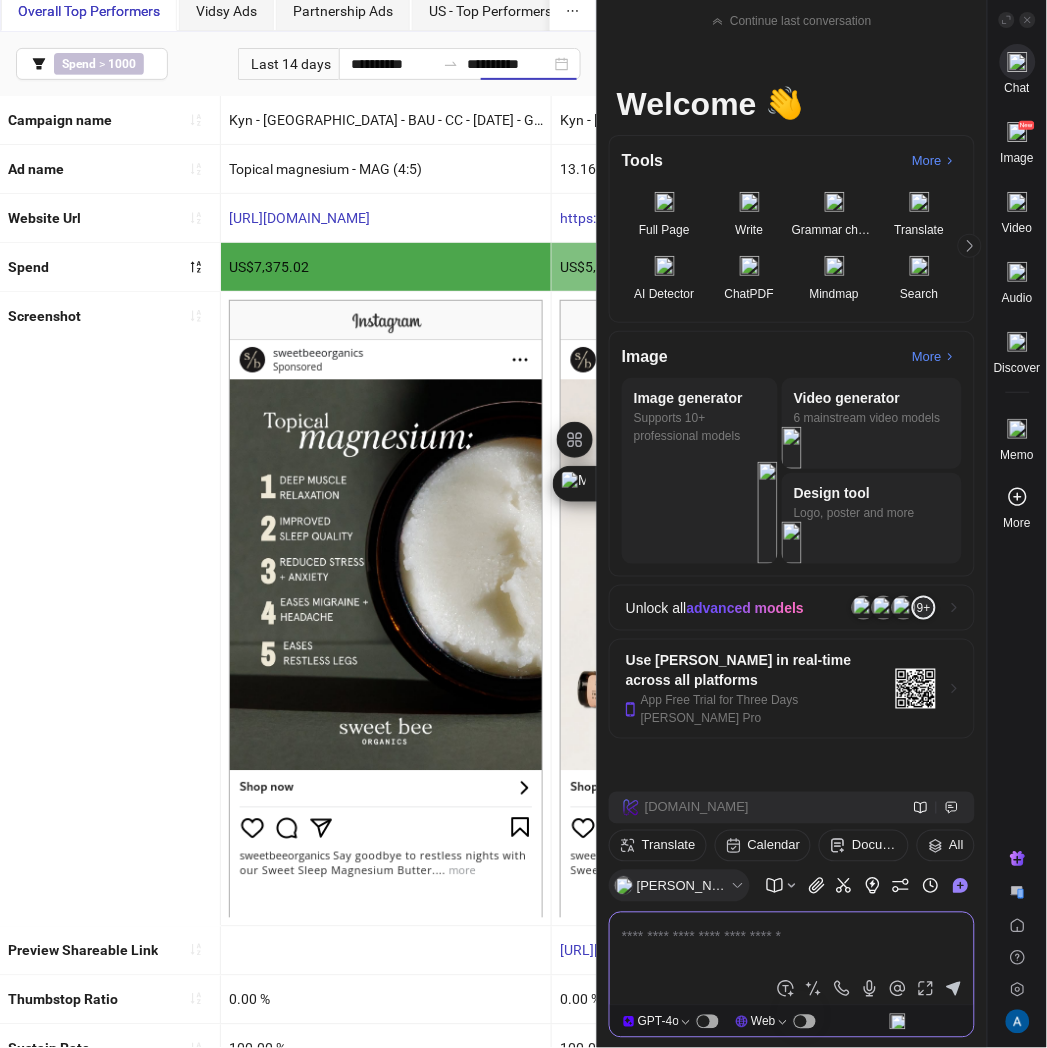 click at bounding box center [792, 949] 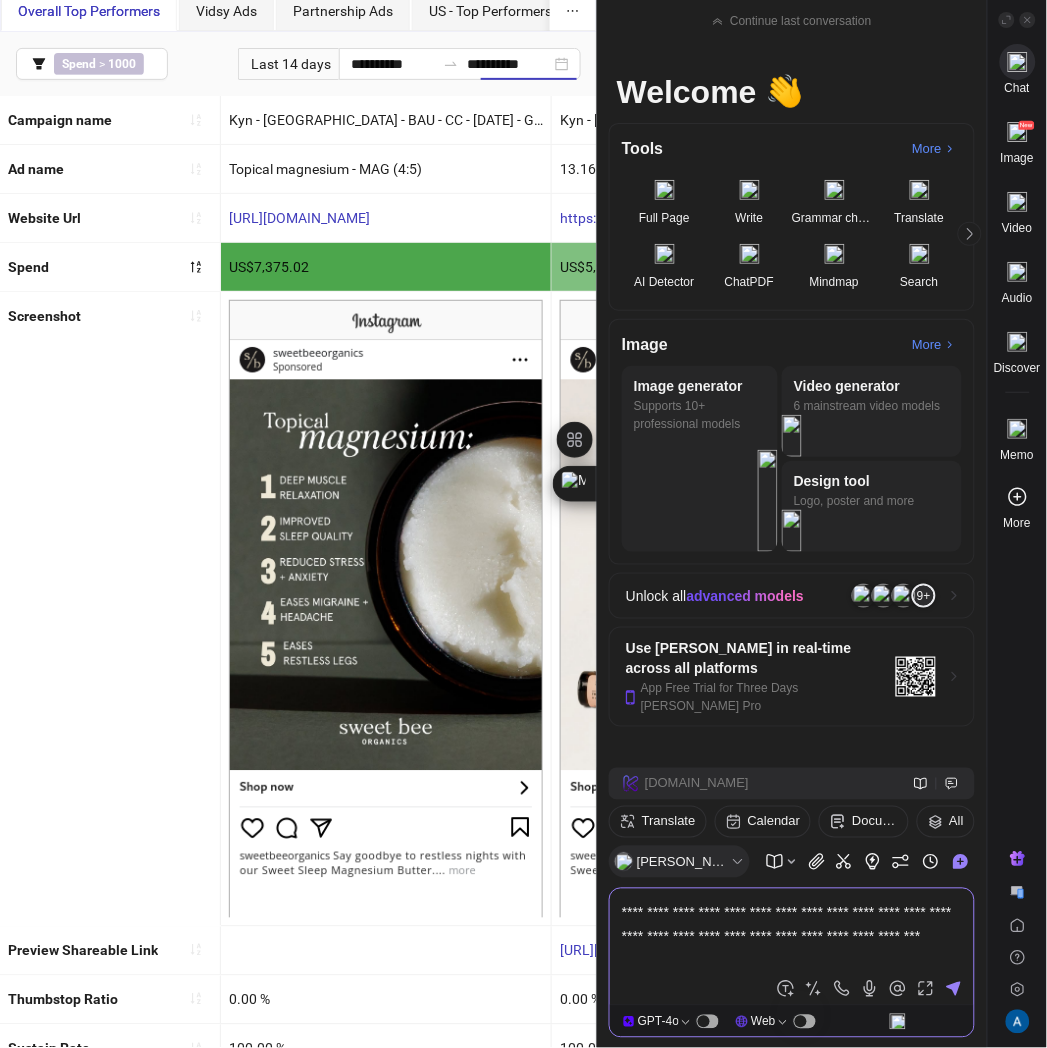 drag, startPoint x: 884, startPoint y: 918, endPoint x: 957, endPoint y: 917, distance: 73.00685 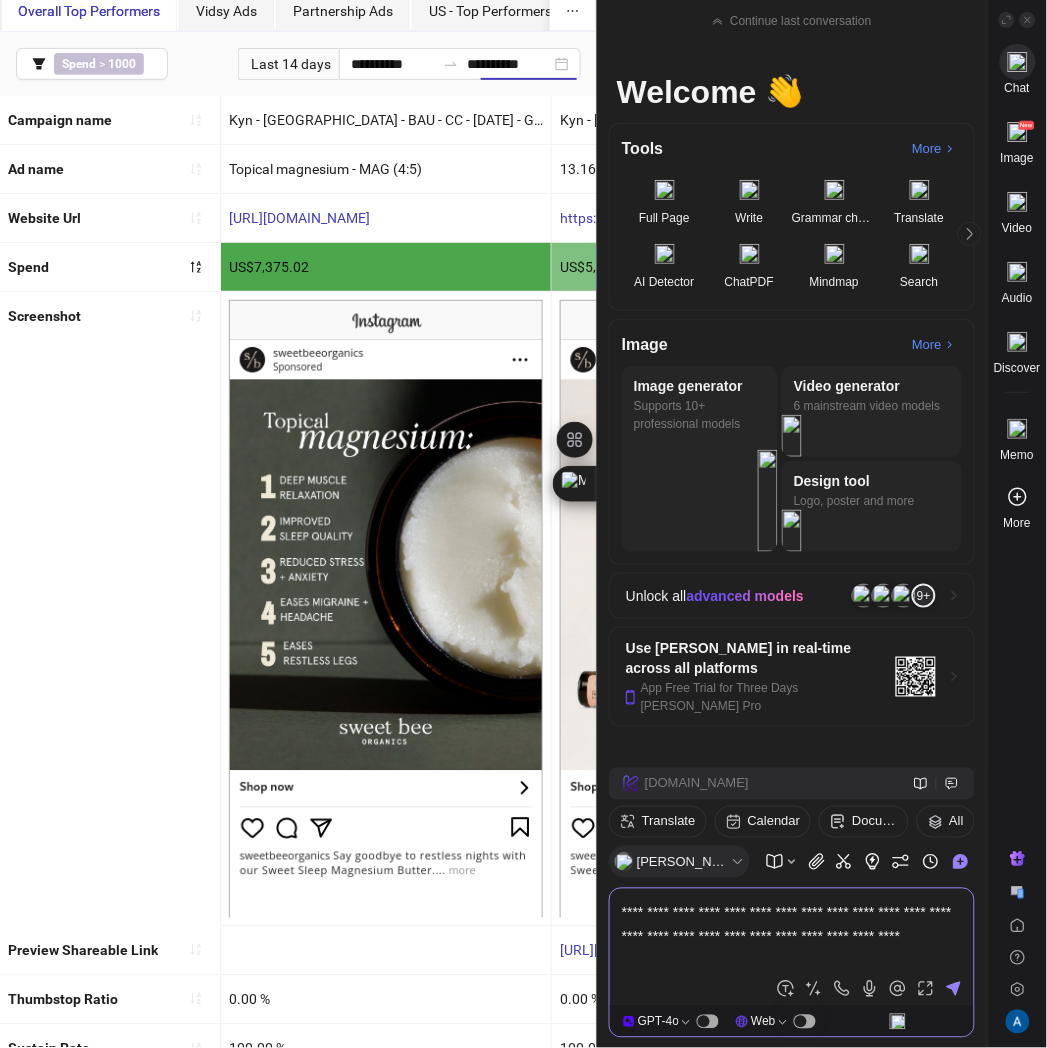 drag, startPoint x: 691, startPoint y: 942, endPoint x: 621, endPoint y: 945, distance: 70.064255 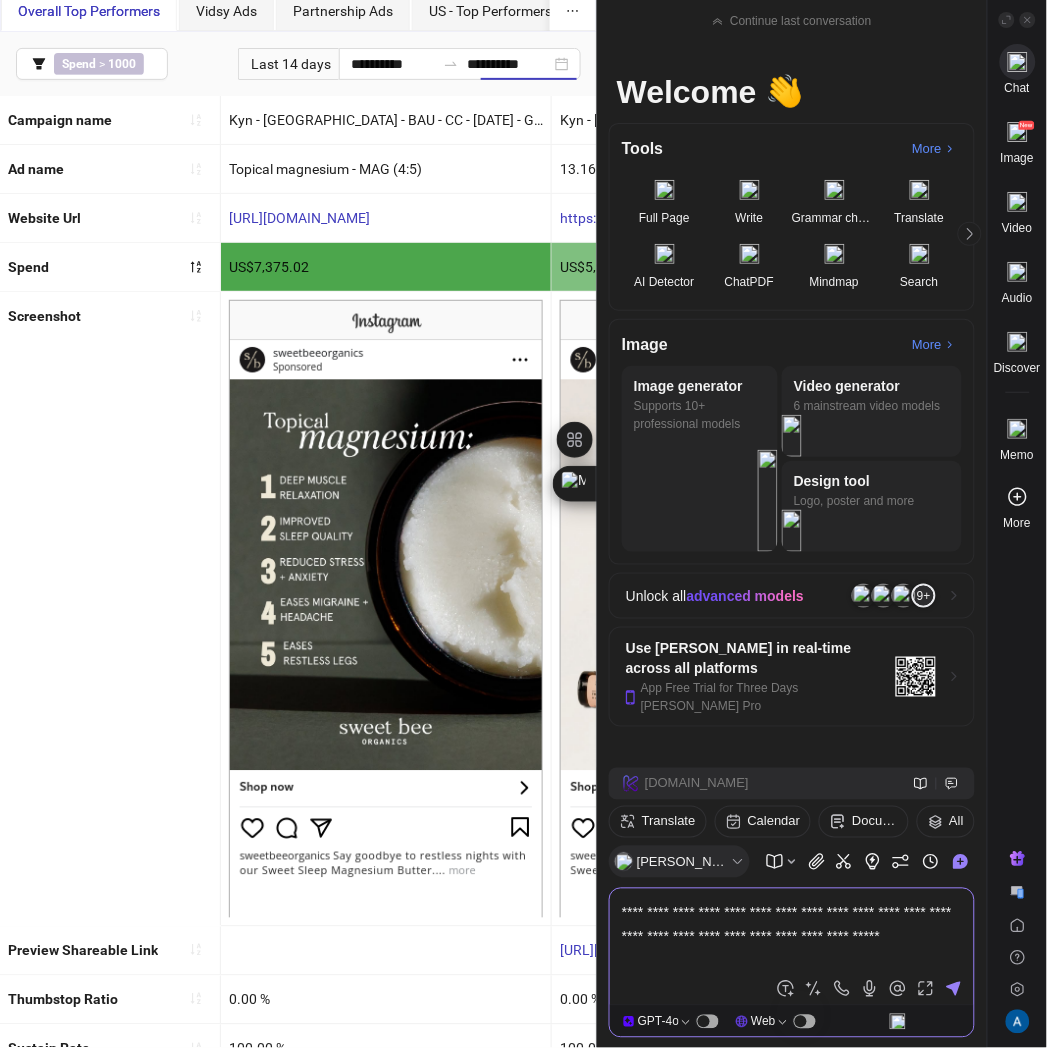 drag, startPoint x: 694, startPoint y: 963, endPoint x: 606, endPoint y: 913, distance: 101.21265 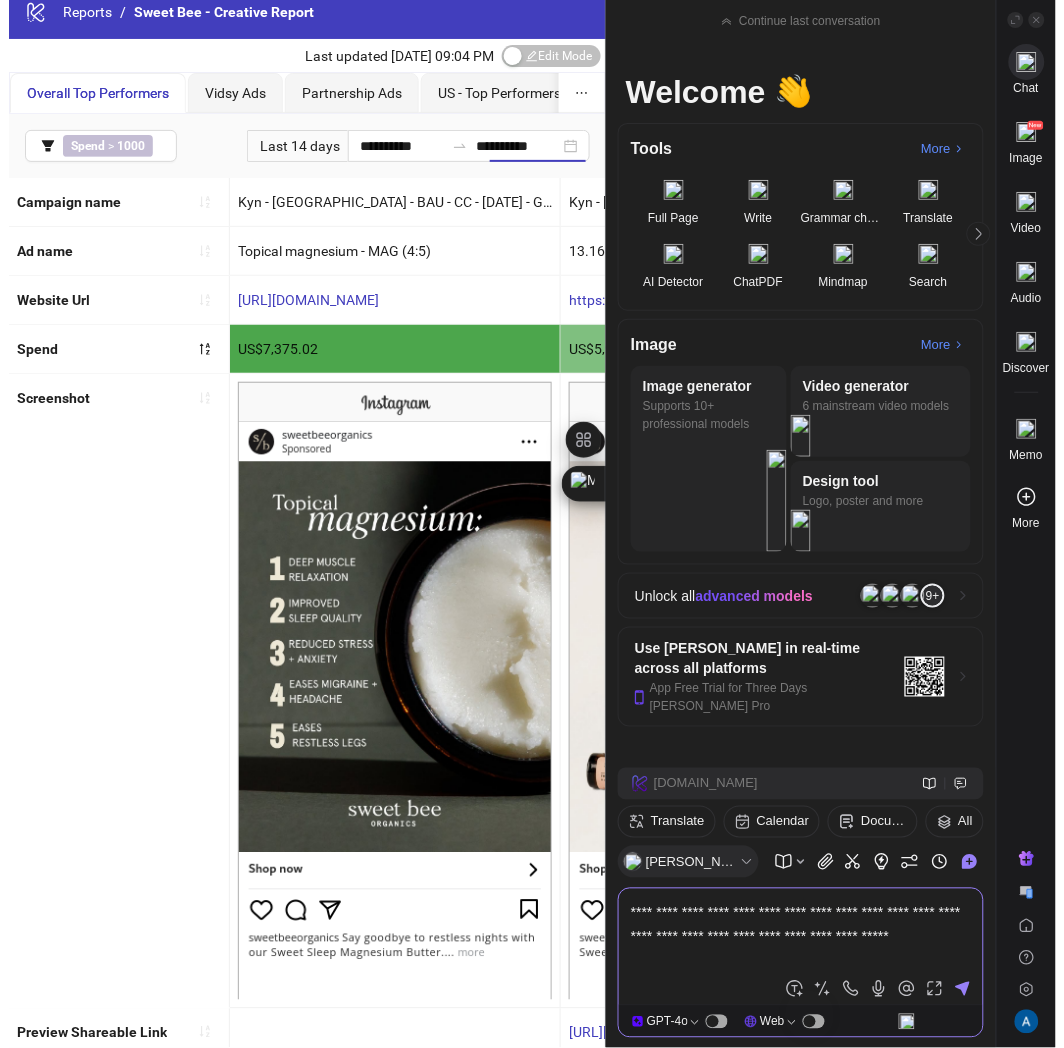 scroll, scrollTop: 0, scrollLeft: 0, axis: both 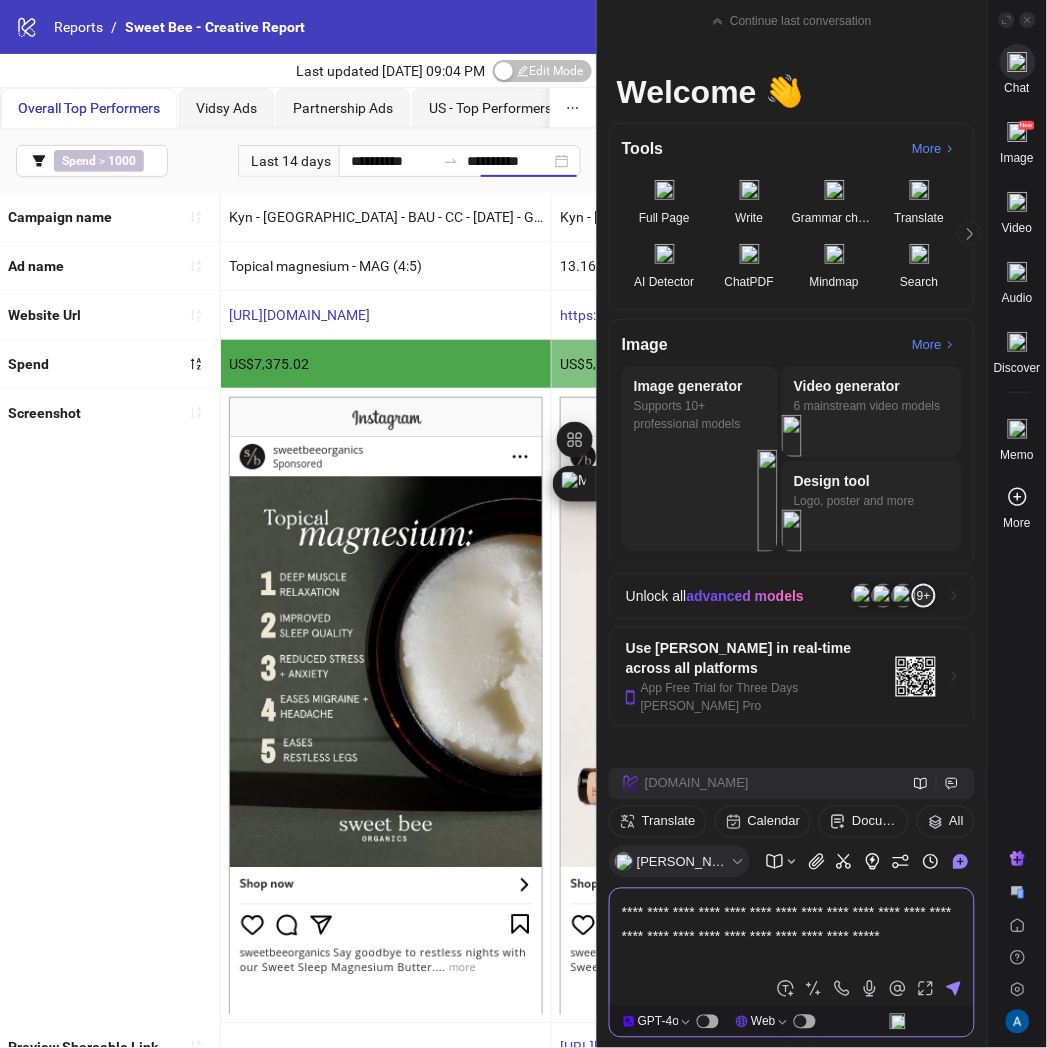 click on "**********" at bounding box center [792, 937] 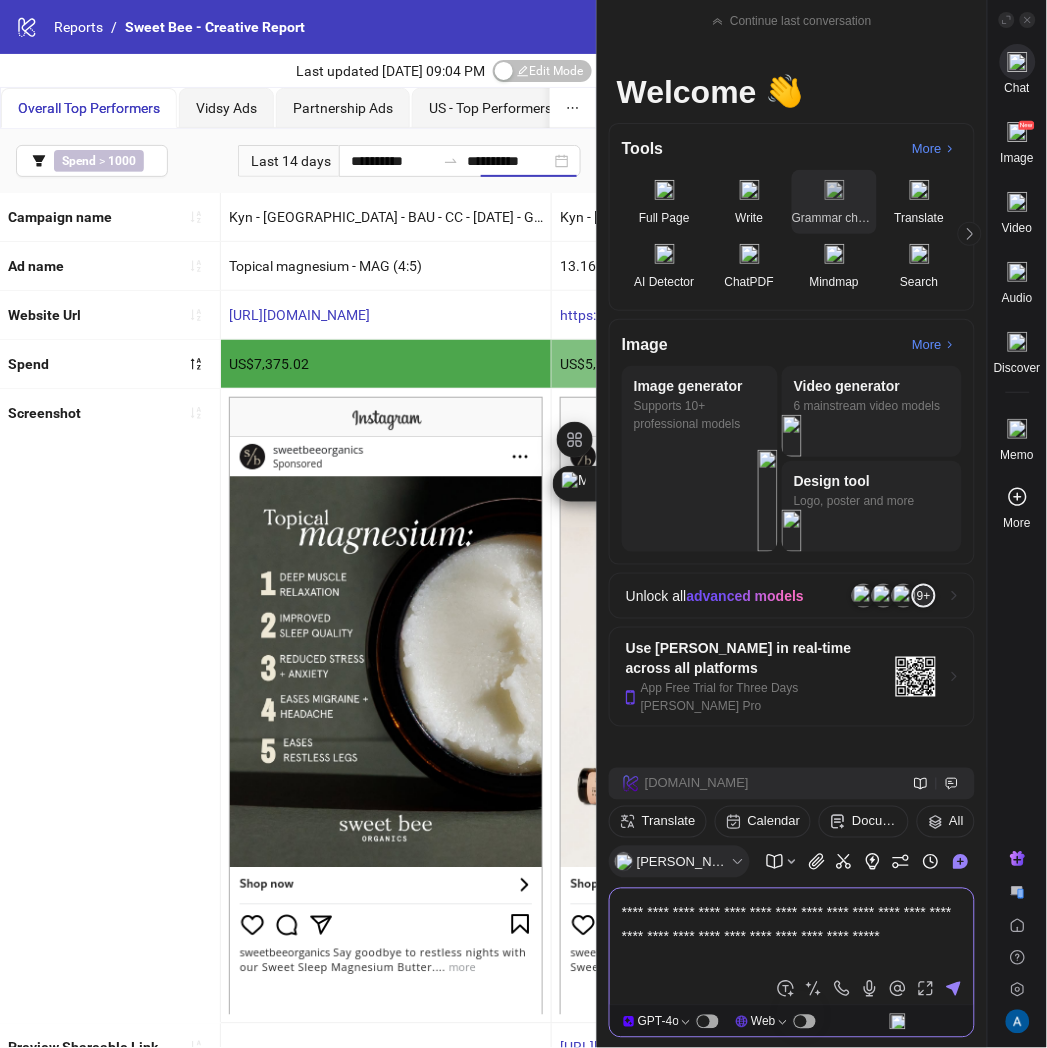 type on "**********" 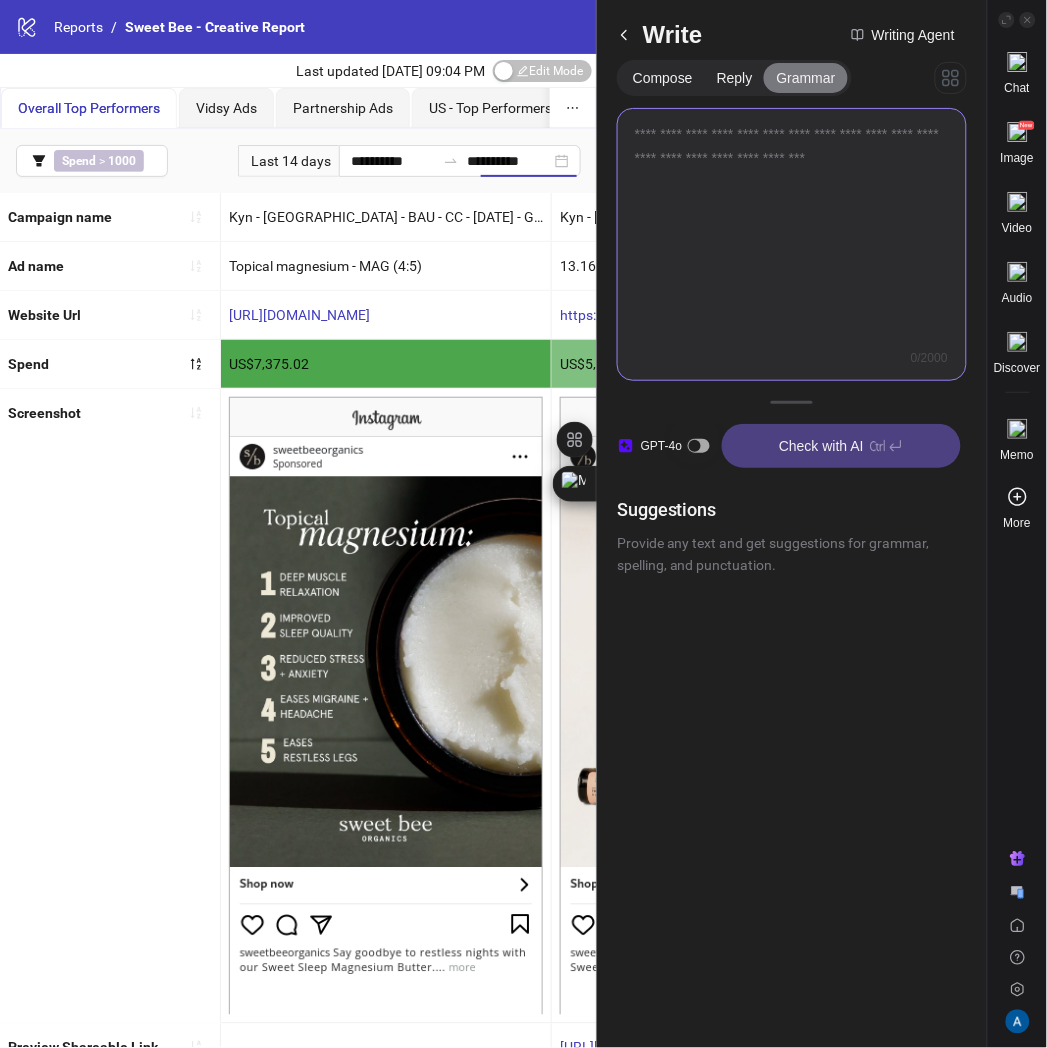 drag, startPoint x: 731, startPoint y: 251, endPoint x: 735, endPoint y: 235, distance: 16.492422 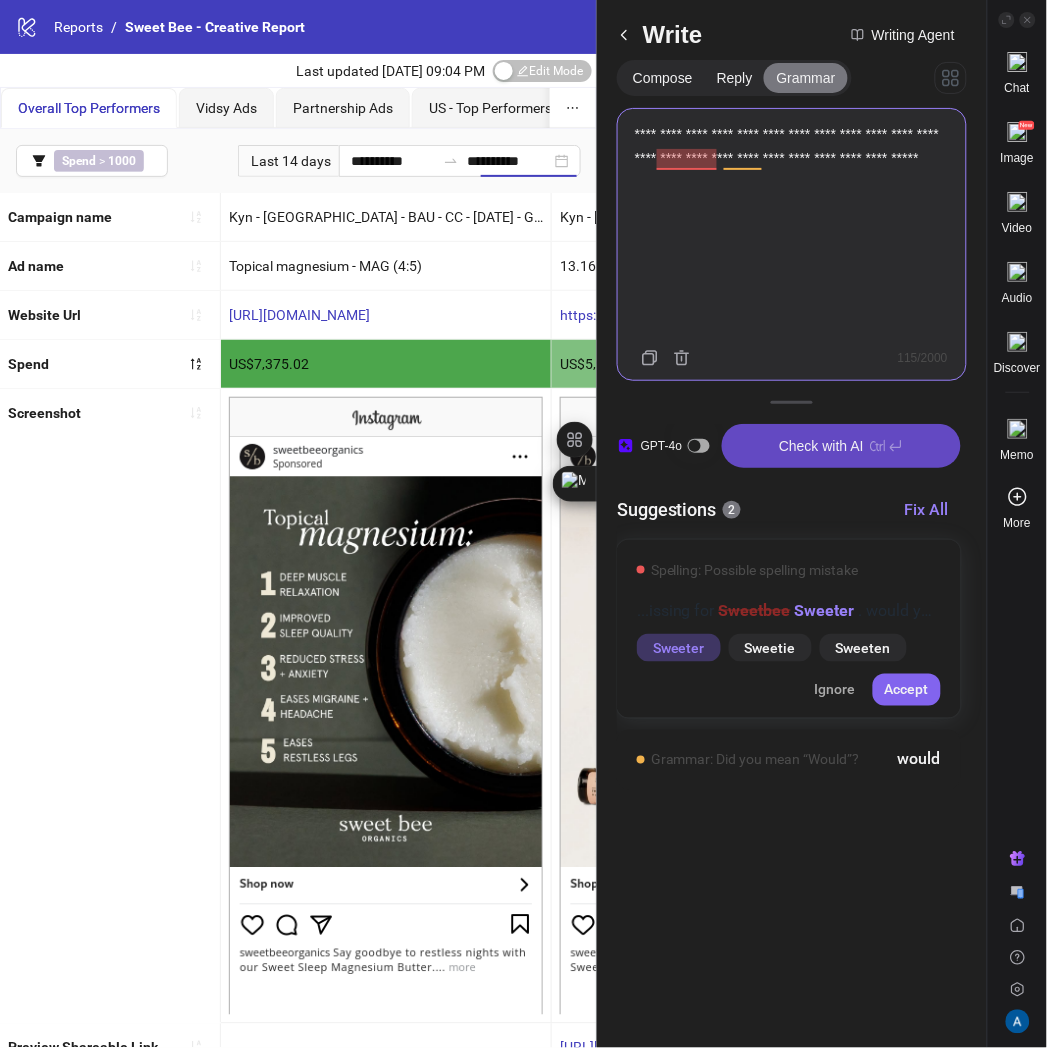 type on "**********" 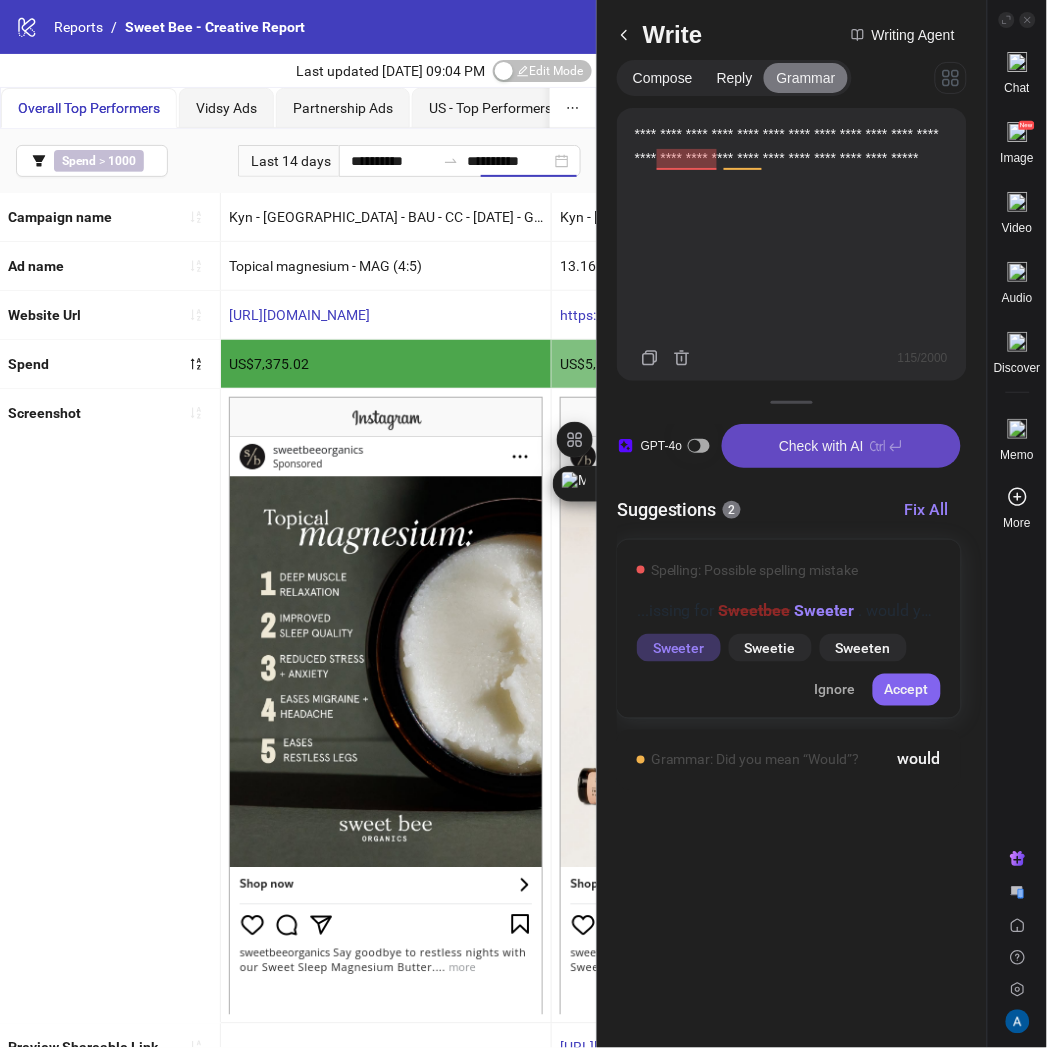 click on "Check with AI" at bounding box center [821, 446] 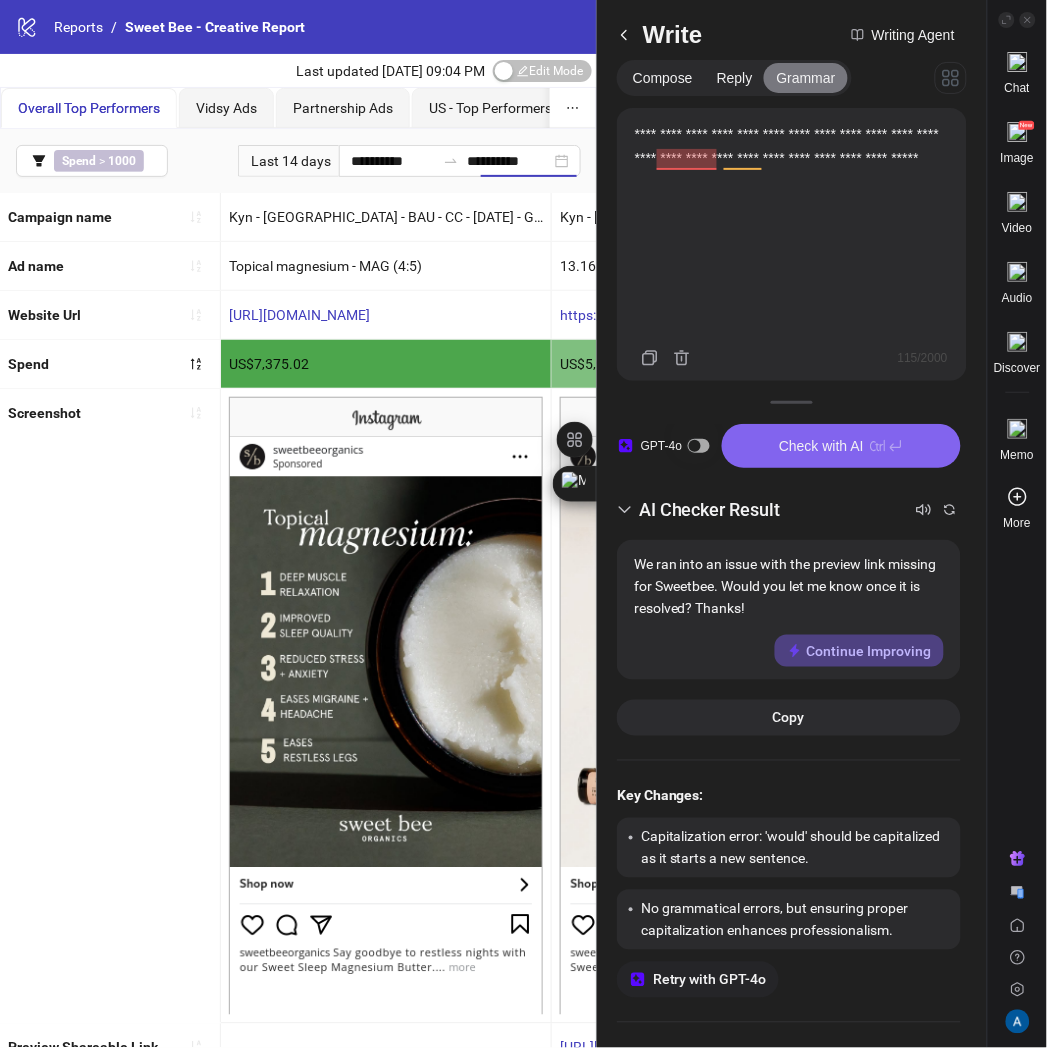 drag, startPoint x: 834, startPoint y: 611, endPoint x: 636, endPoint y: 571, distance: 202 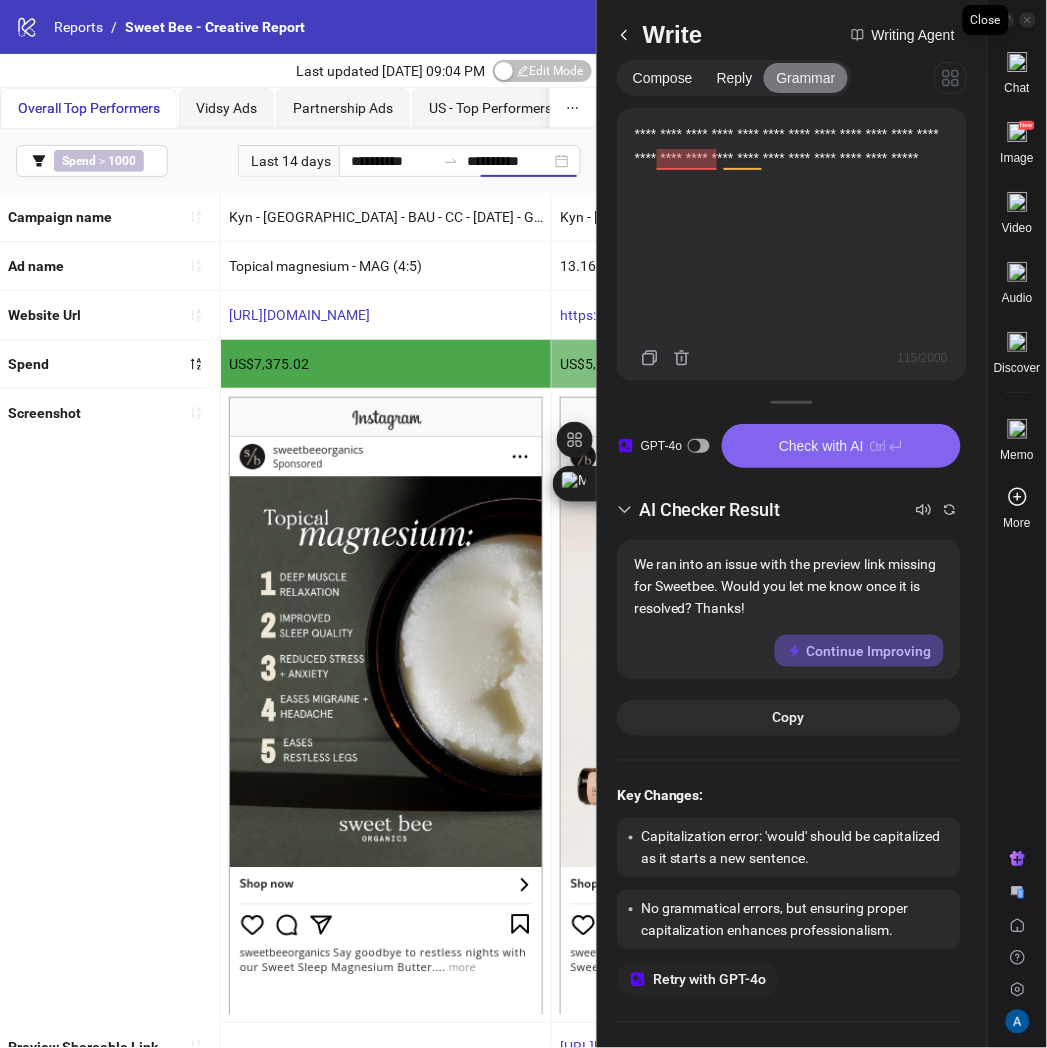 click 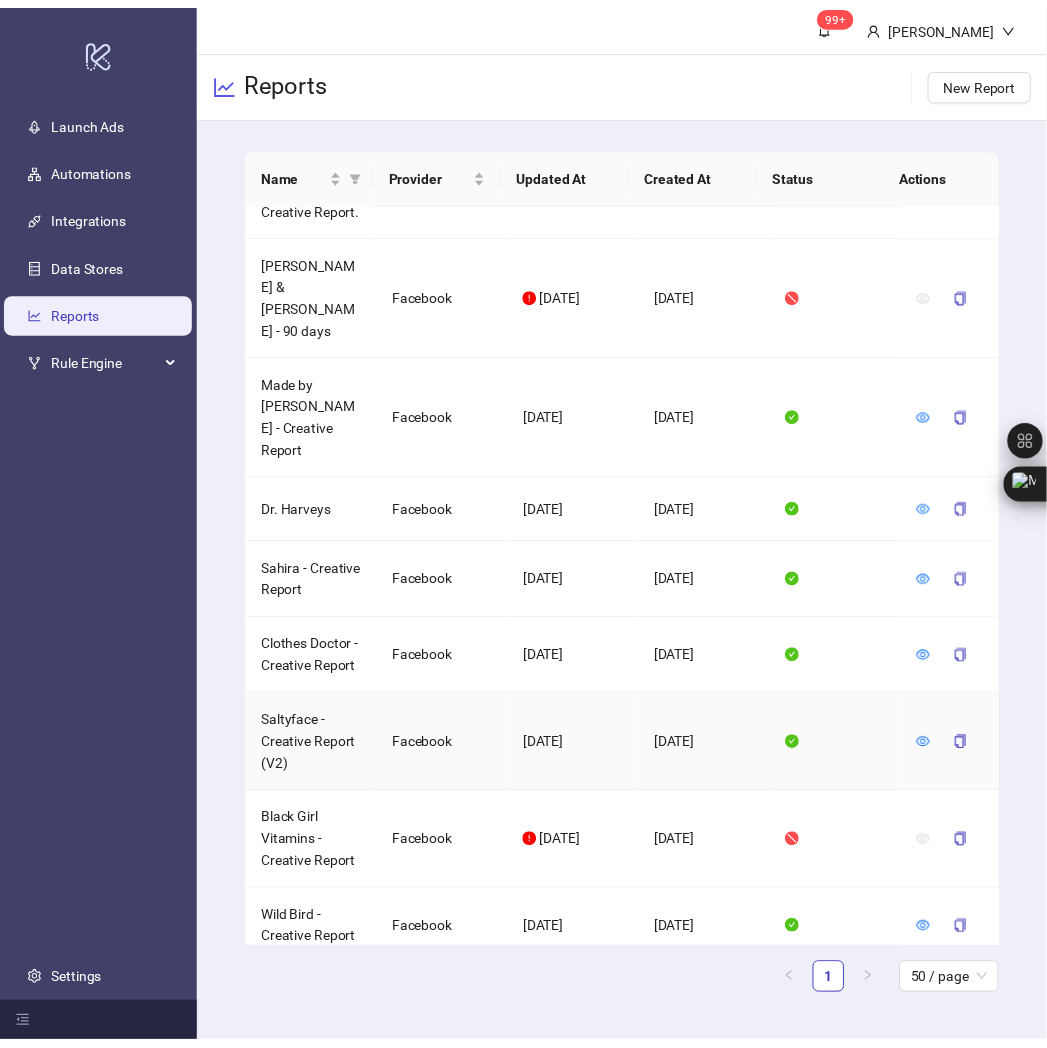 scroll, scrollTop: 555, scrollLeft: 0, axis: vertical 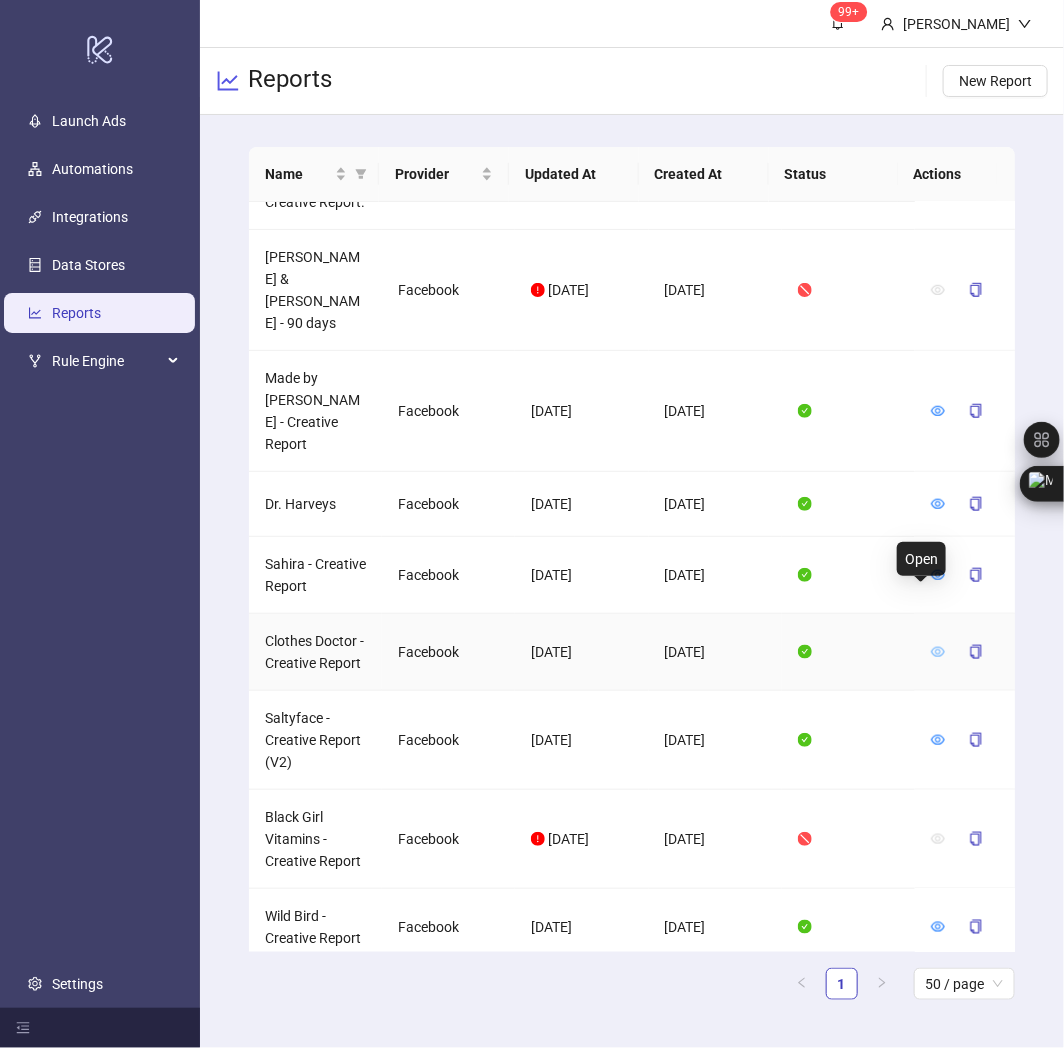 click 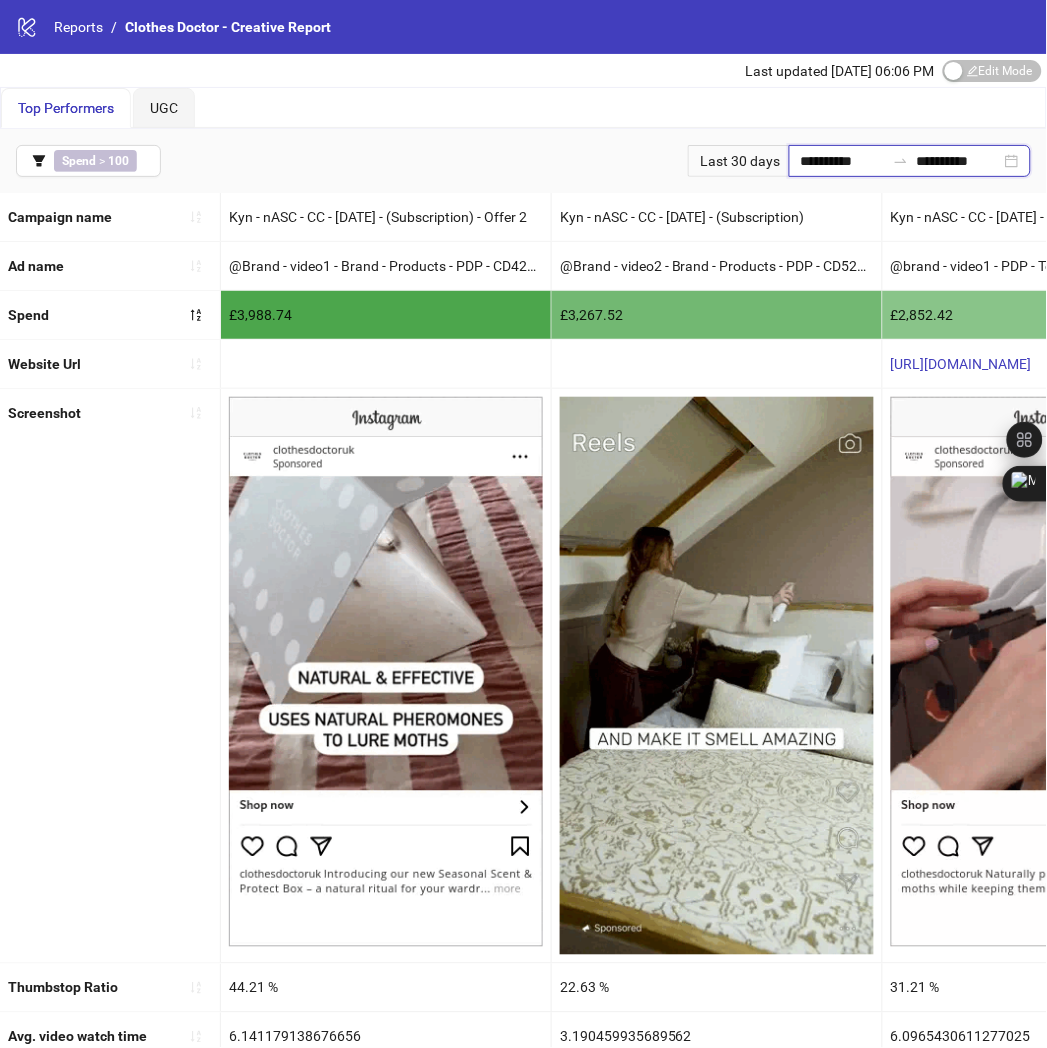 click on "**********" at bounding box center (959, 161) 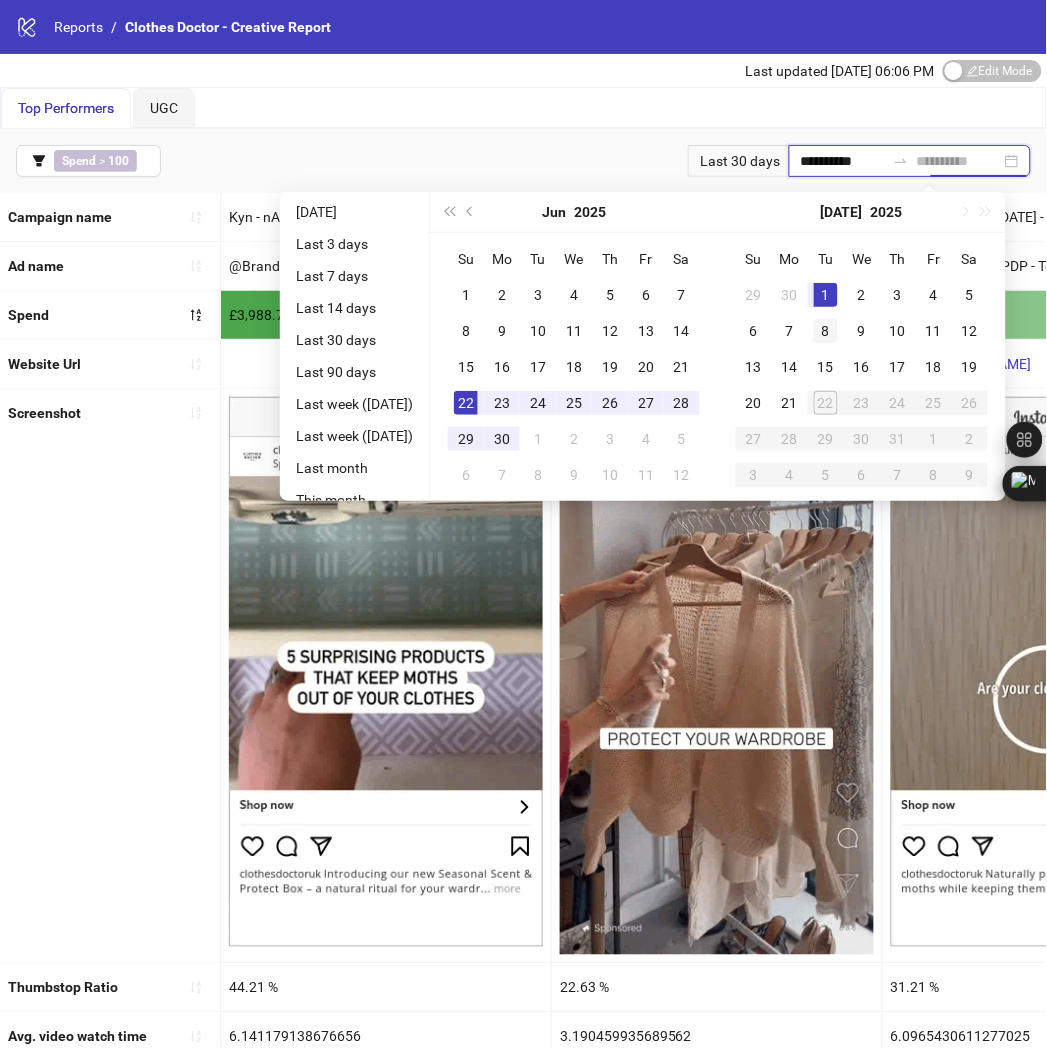 type on "**********" 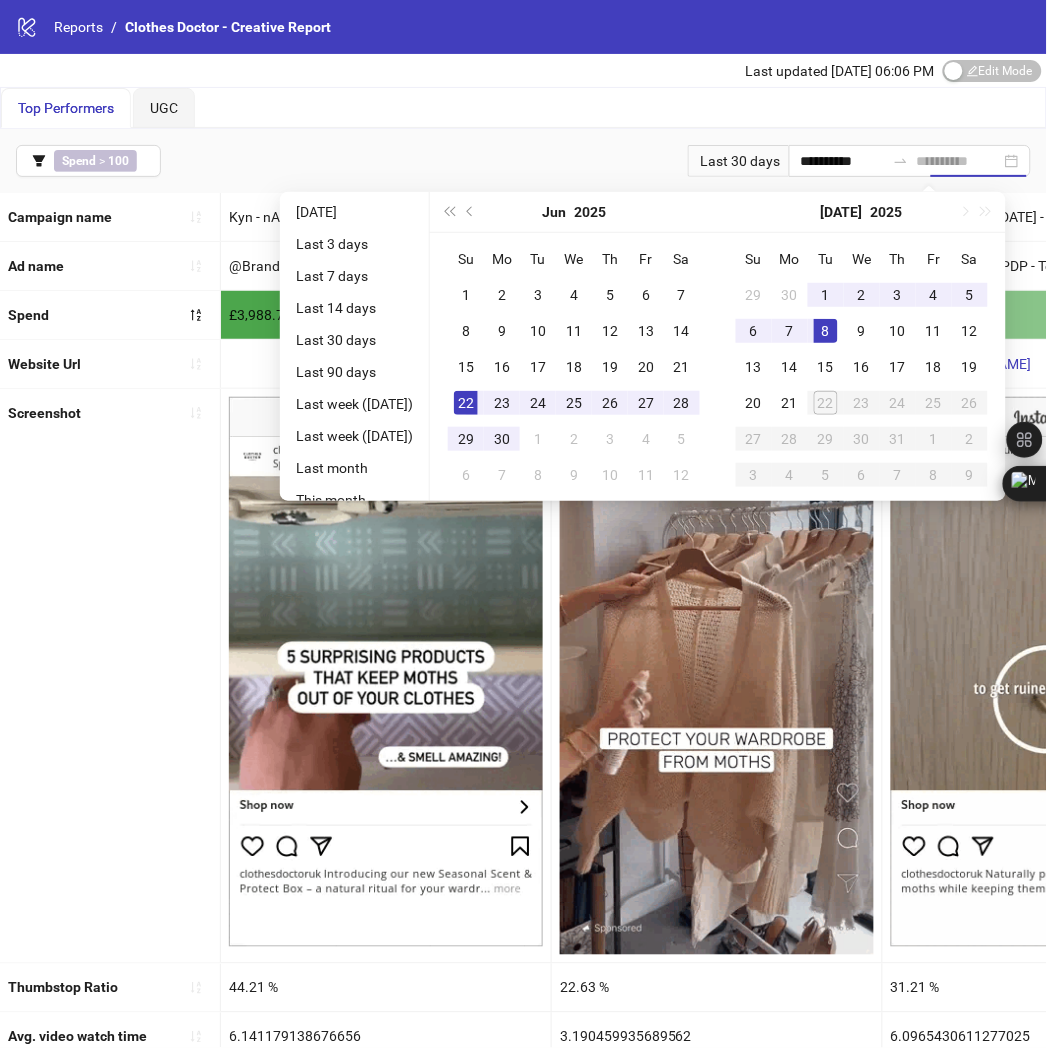 click on "8" at bounding box center (826, 331) 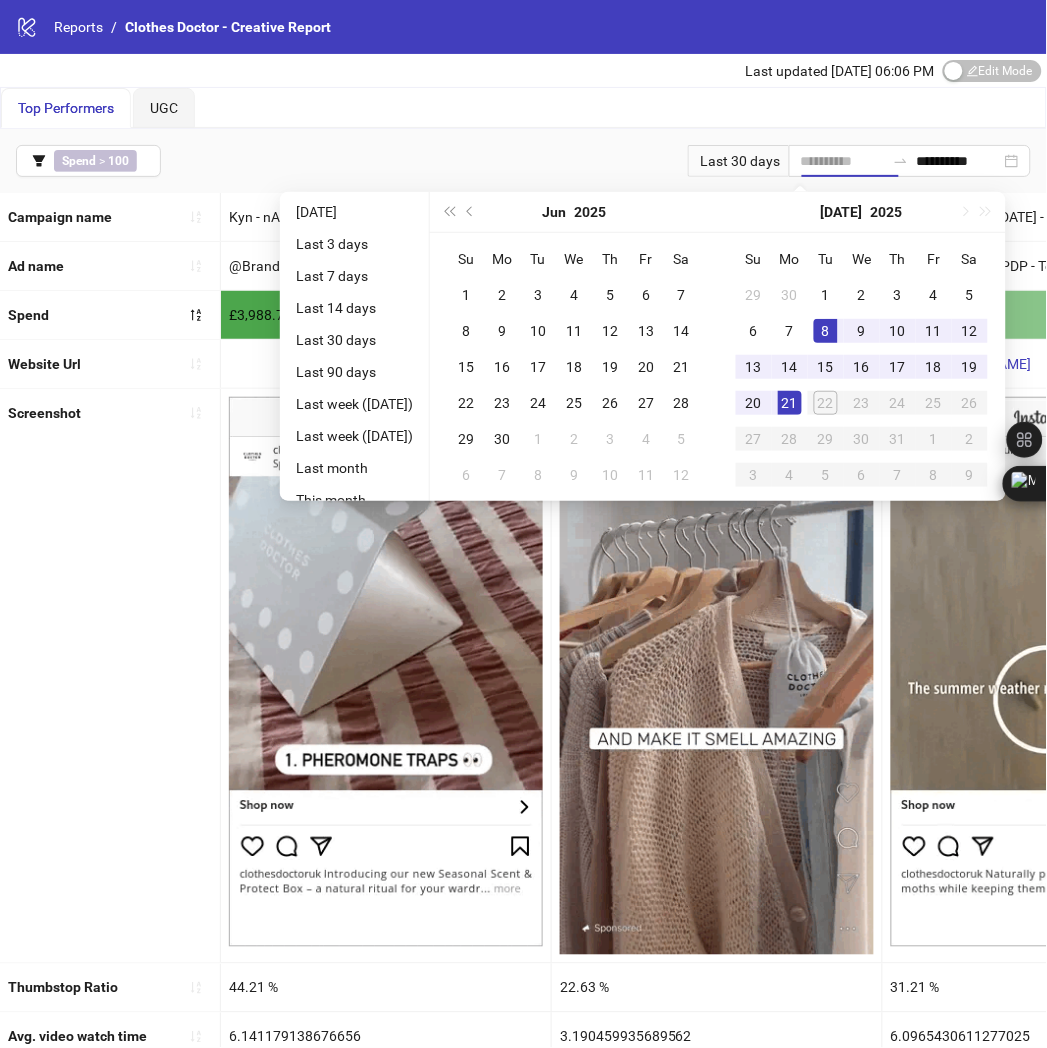 click on "21" at bounding box center [790, 403] 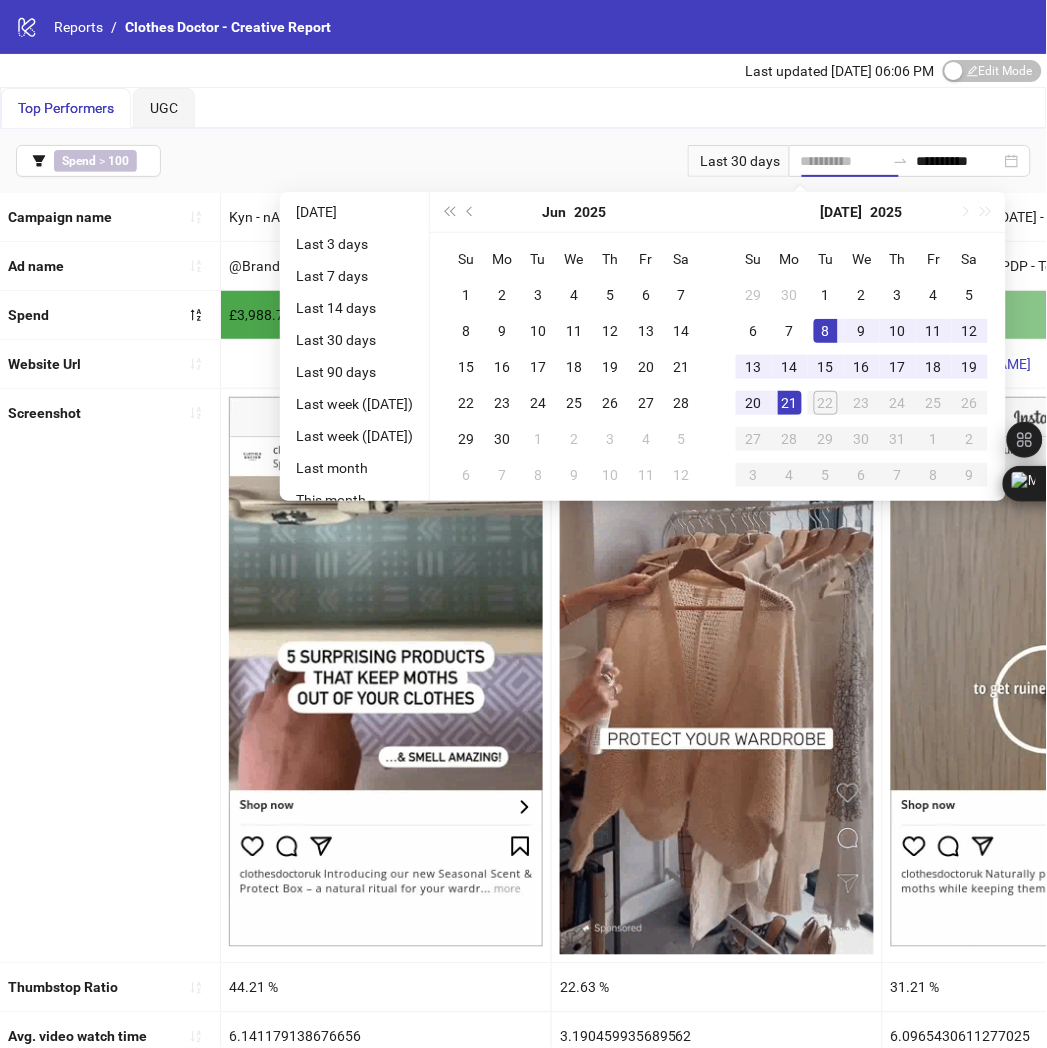 type on "**********" 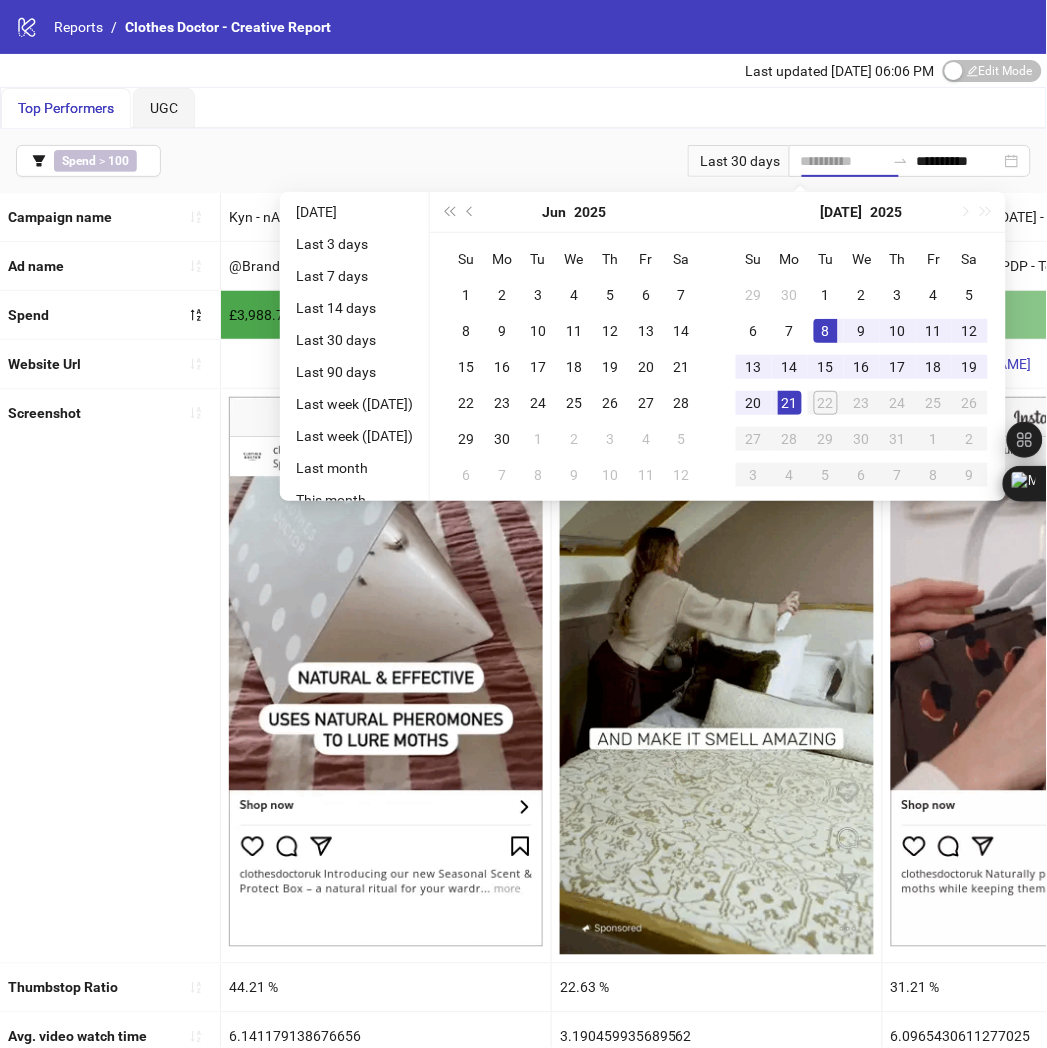 type on "**********" 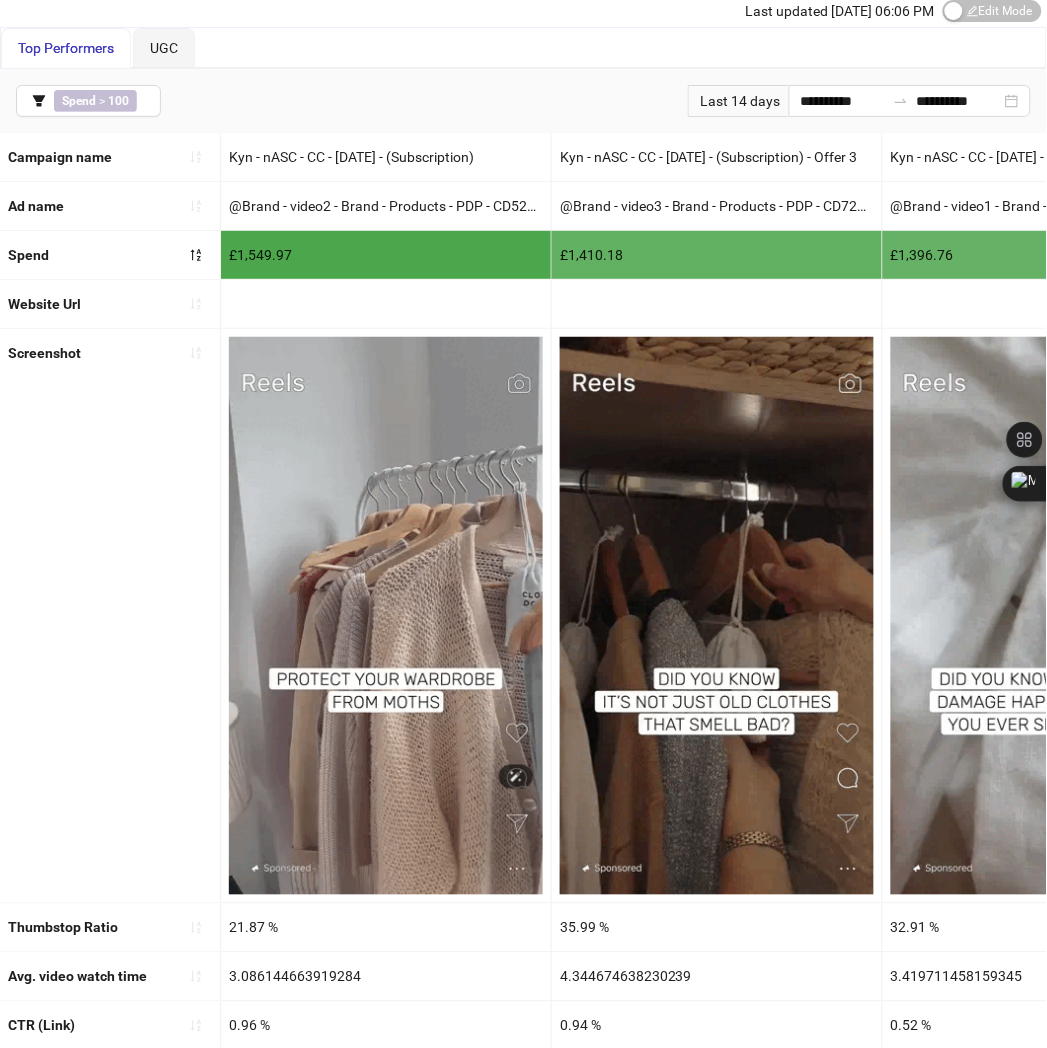 scroll, scrollTop: 51, scrollLeft: 0, axis: vertical 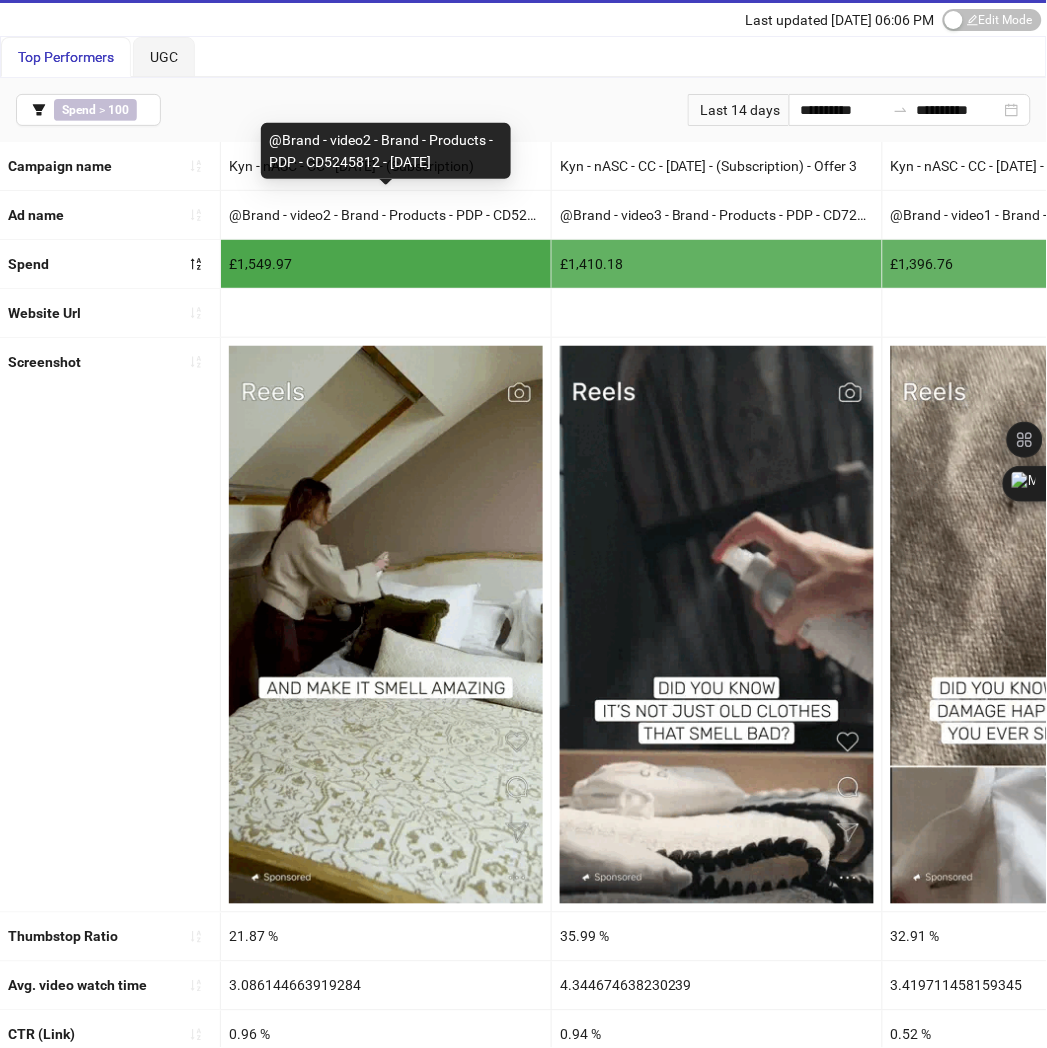 click on "@Brand - video2 - Brand - Products - PDP - CD5245812 - [DATE]" at bounding box center [386, 215] 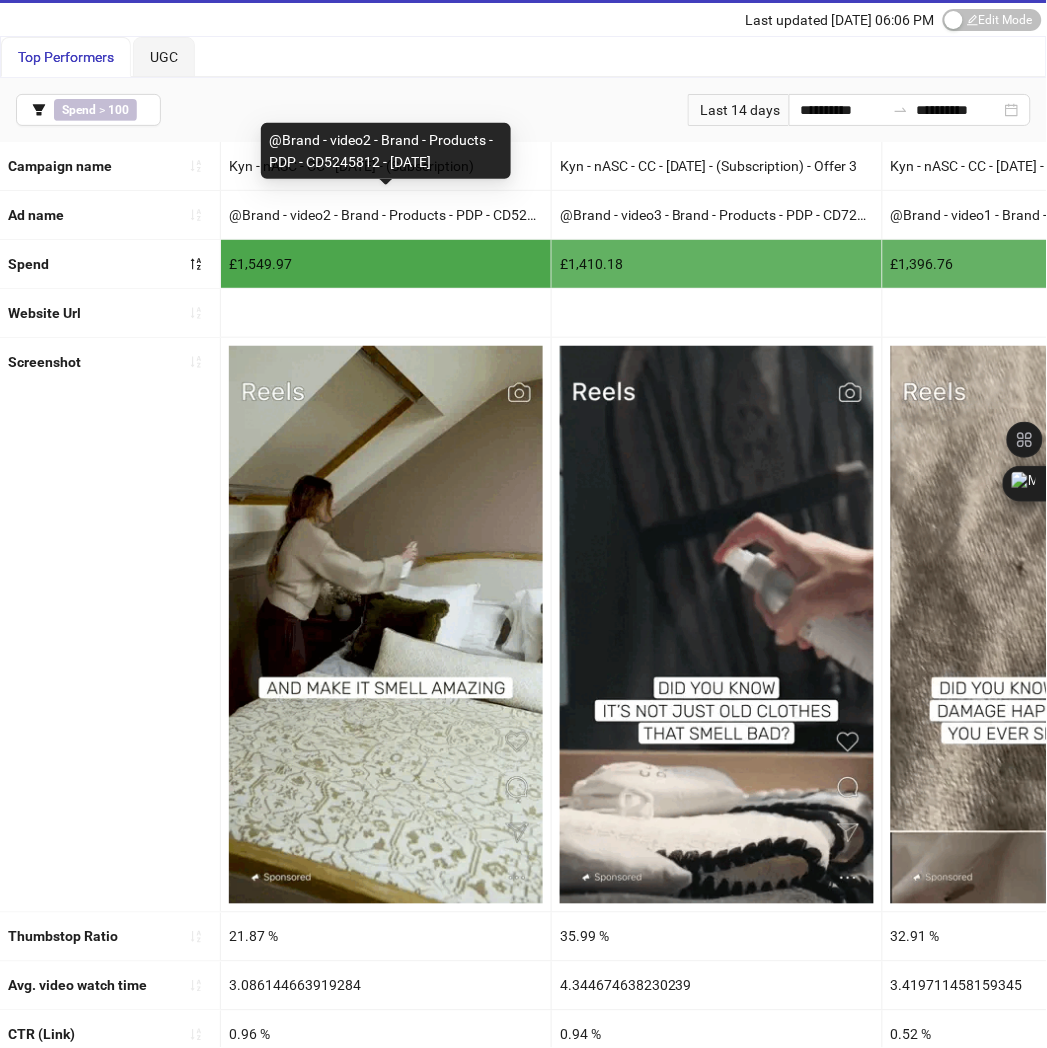 copy on "@Brand - video2 - Brand - Products - PDP - CD5245812 - [DATE]" 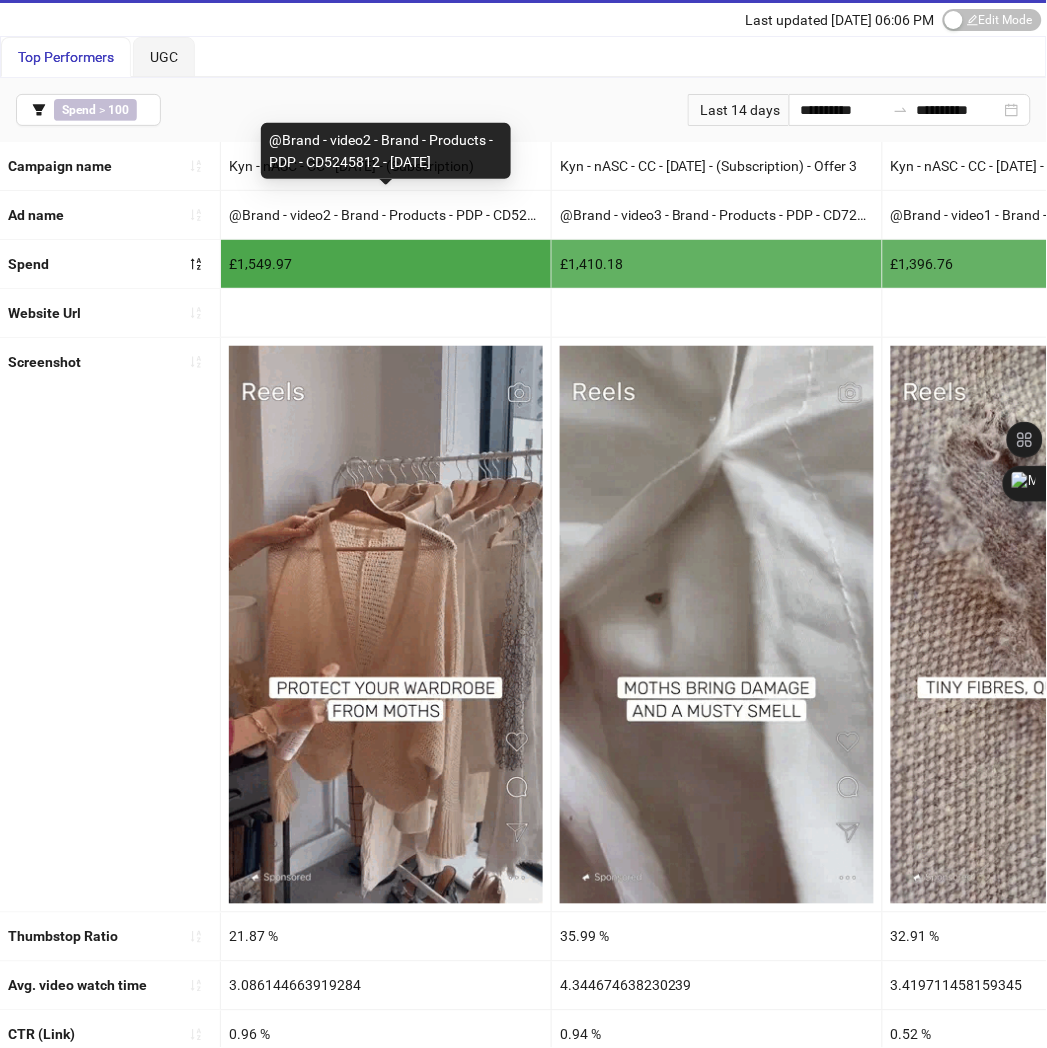 drag, startPoint x: 270, startPoint y: 141, endPoint x: 448, endPoint y: 162, distance: 179.23448 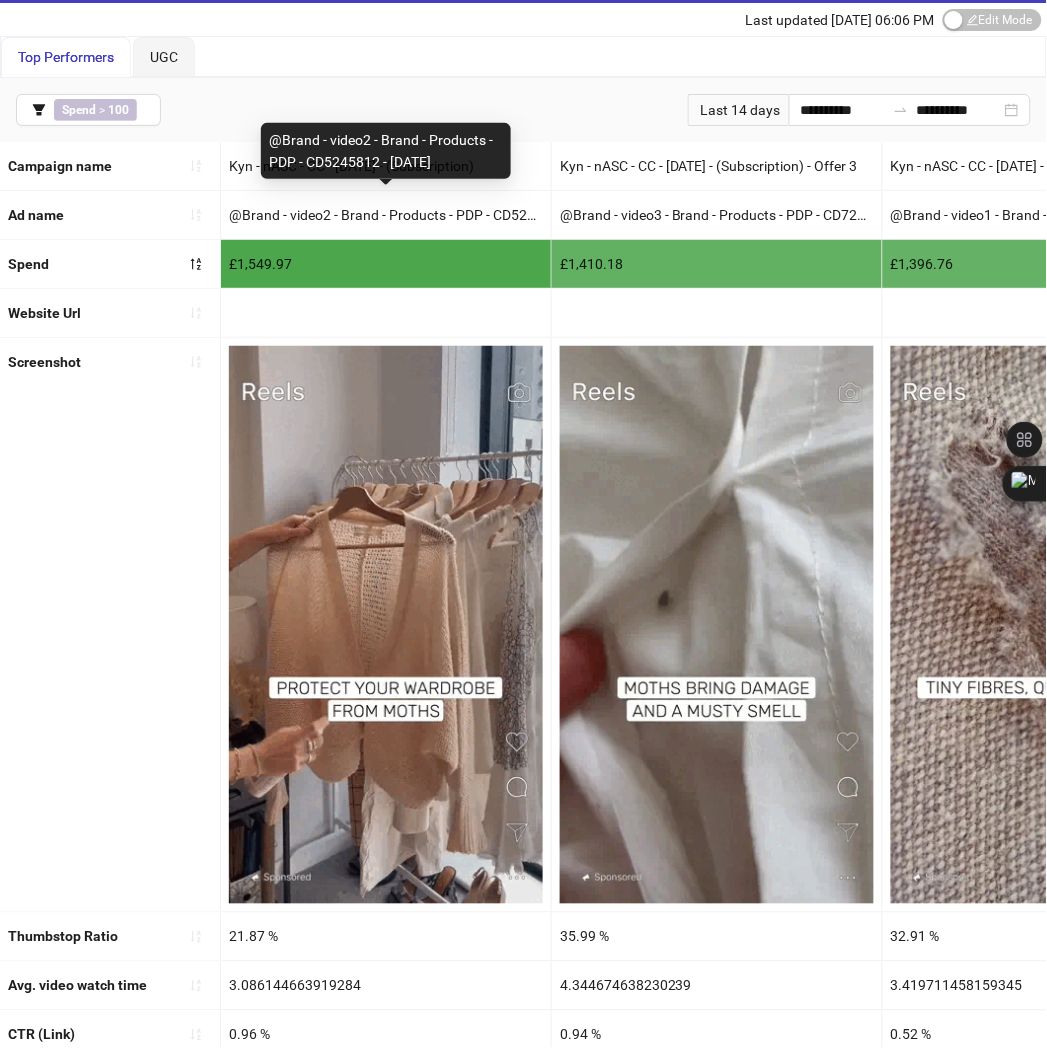 click on "@Brand - video2 - Brand - Products - PDP - CD5245812 - [DATE]" at bounding box center [386, 151] 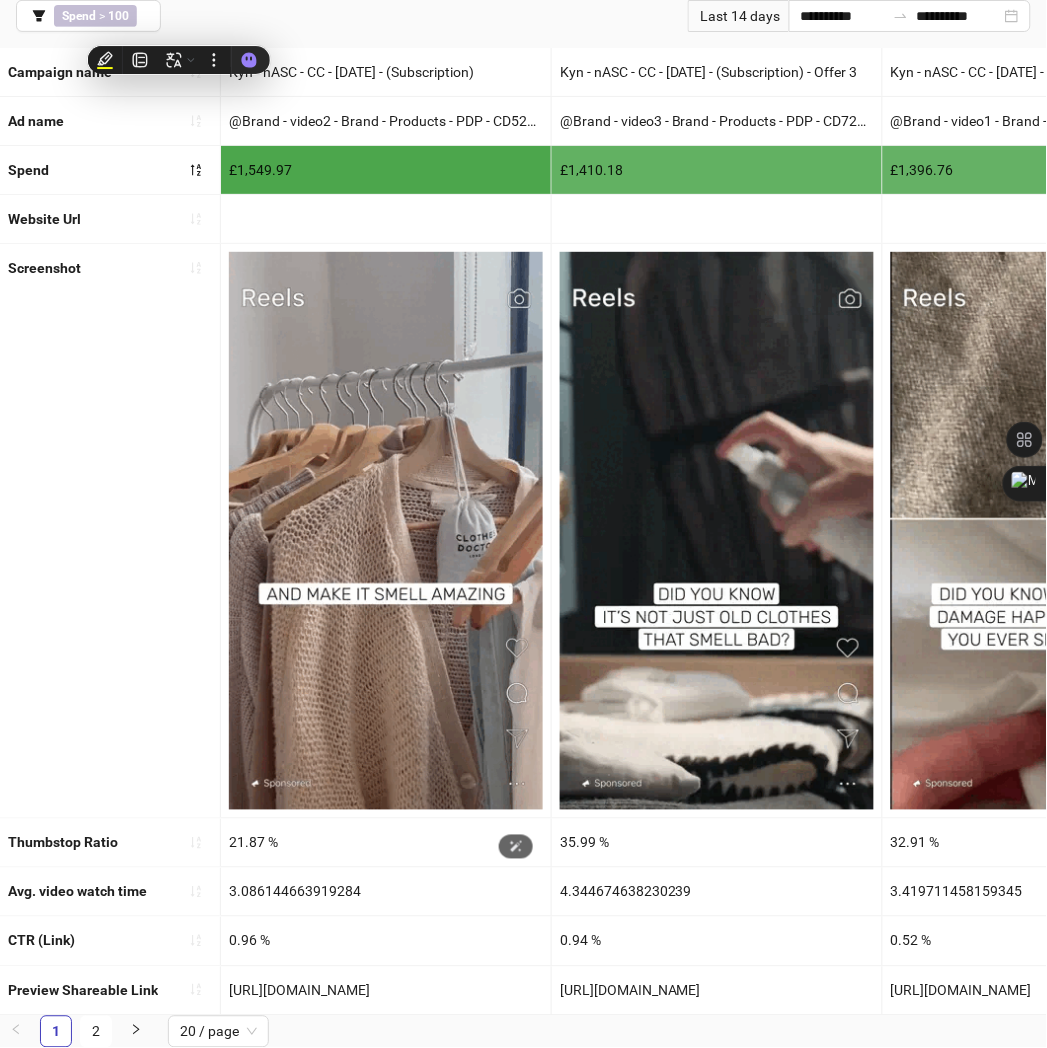 scroll, scrollTop: 162, scrollLeft: 0, axis: vertical 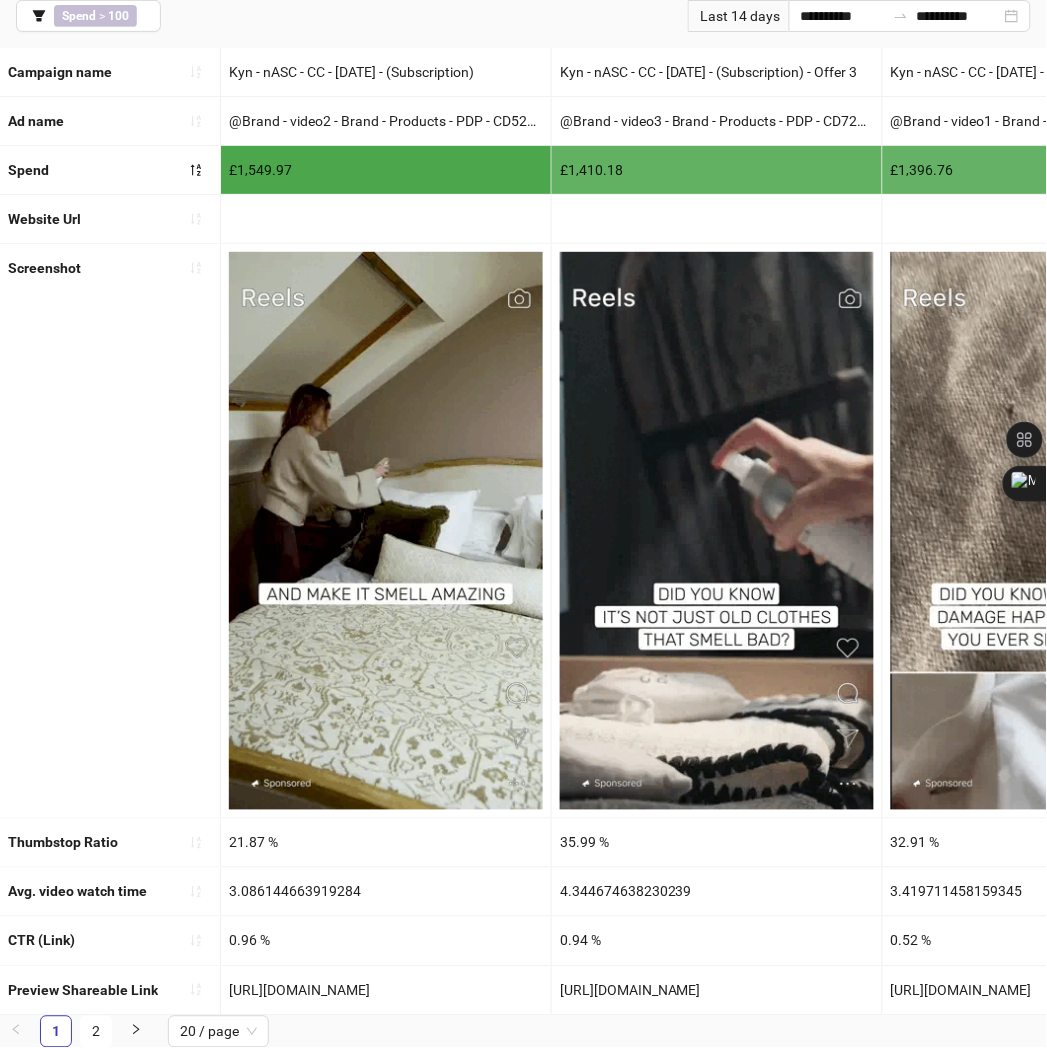 copy on "[URL][DOMAIN_NAME]" 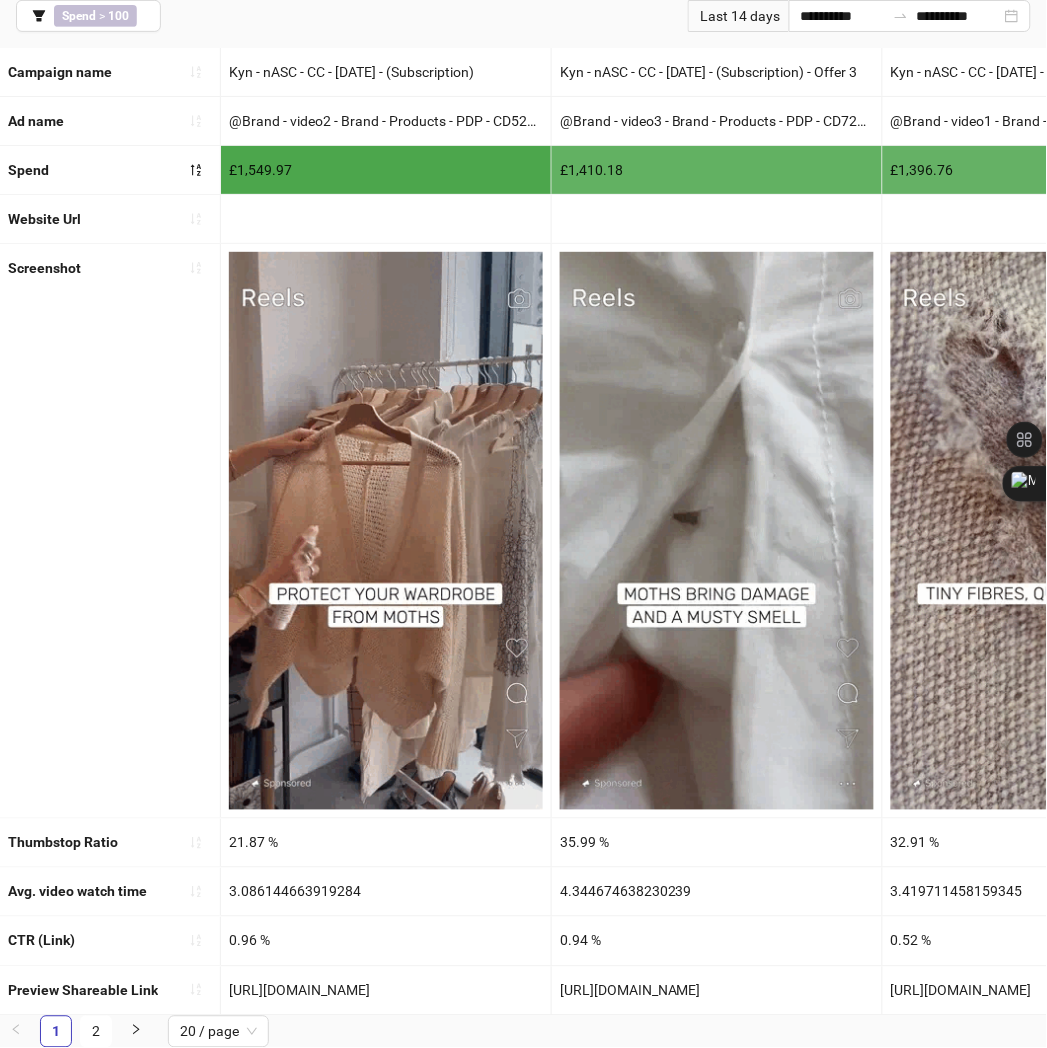 drag, startPoint x: 452, startPoint y: 980, endPoint x: 231, endPoint y: 978, distance: 221.00905 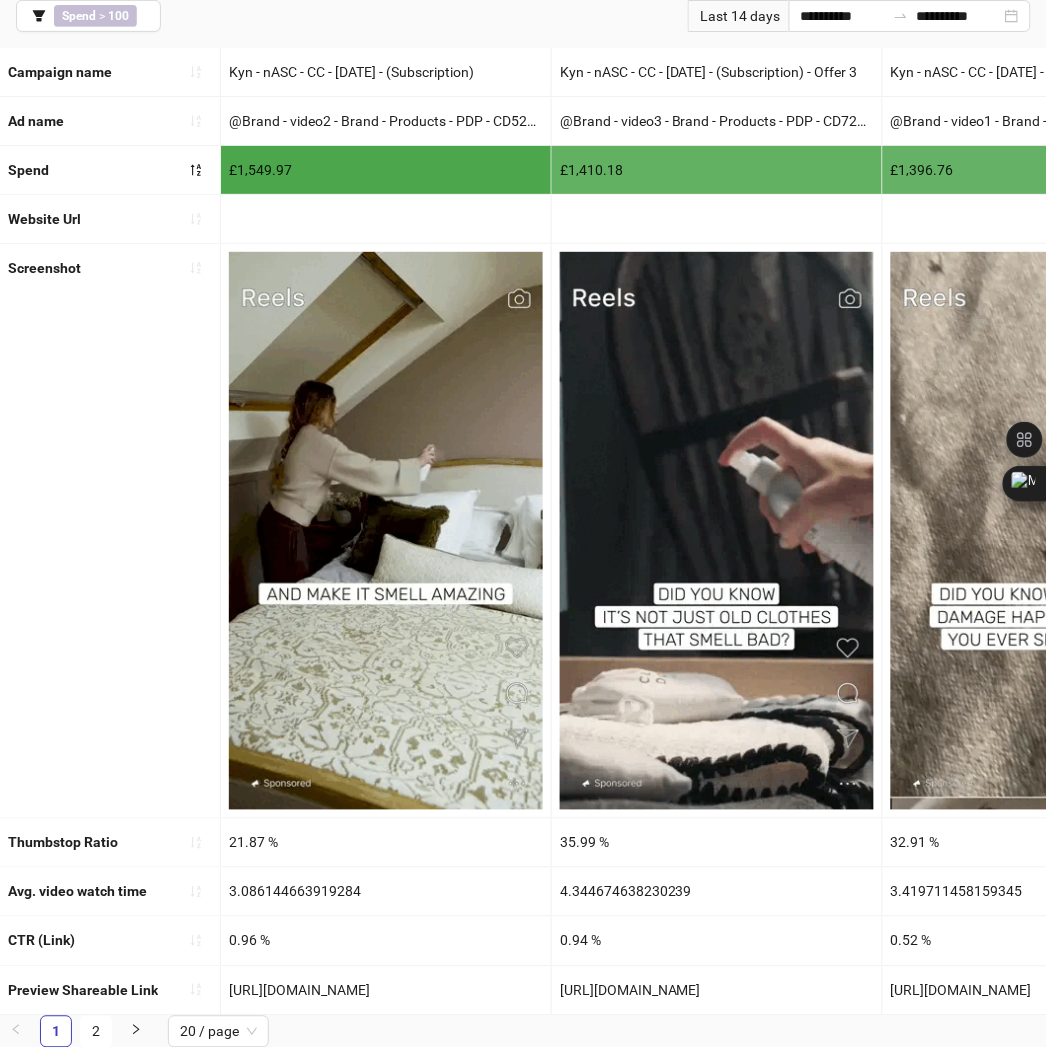 click on "[URL][DOMAIN_NAME]" at bounding box center (386, 991) 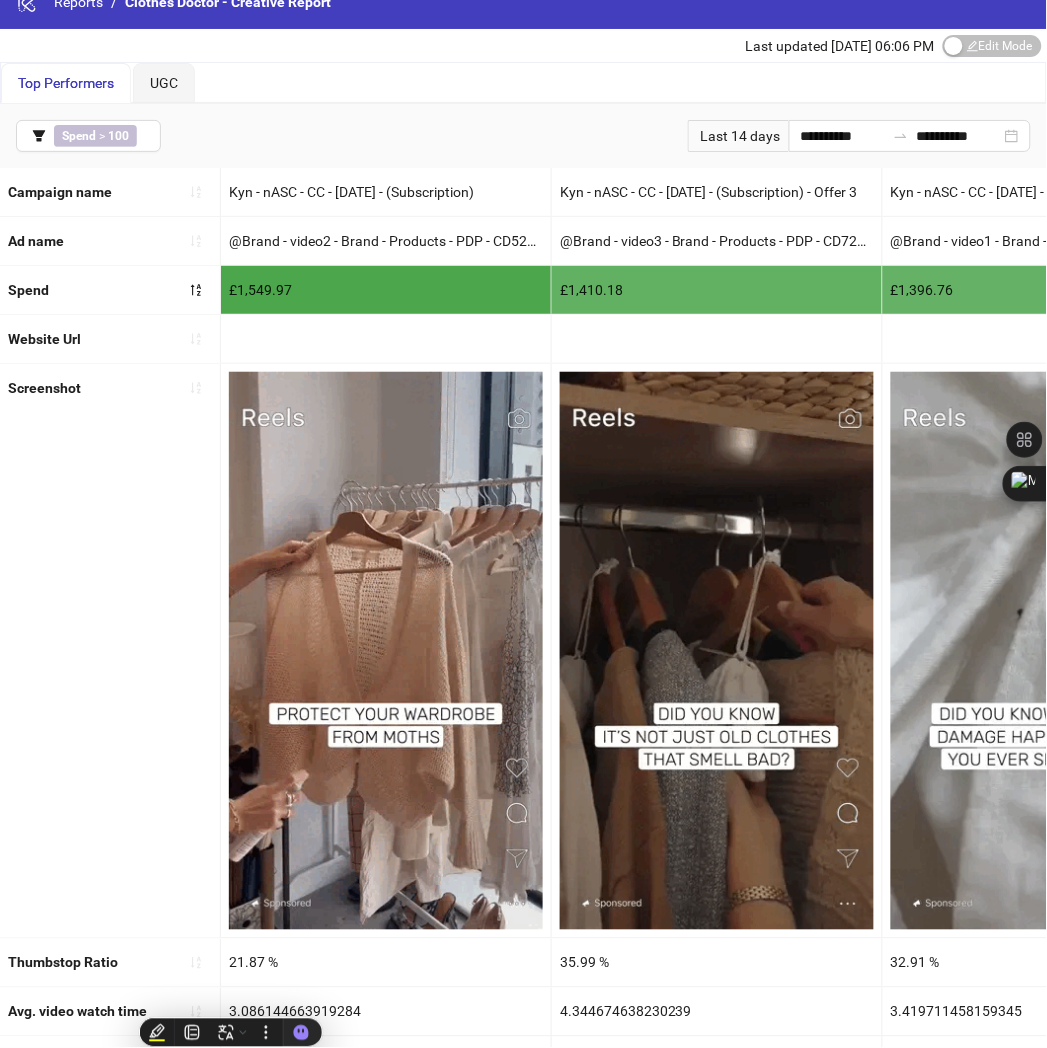 scroll, scrollTop: 0, scrollLeft: 0, axis: both 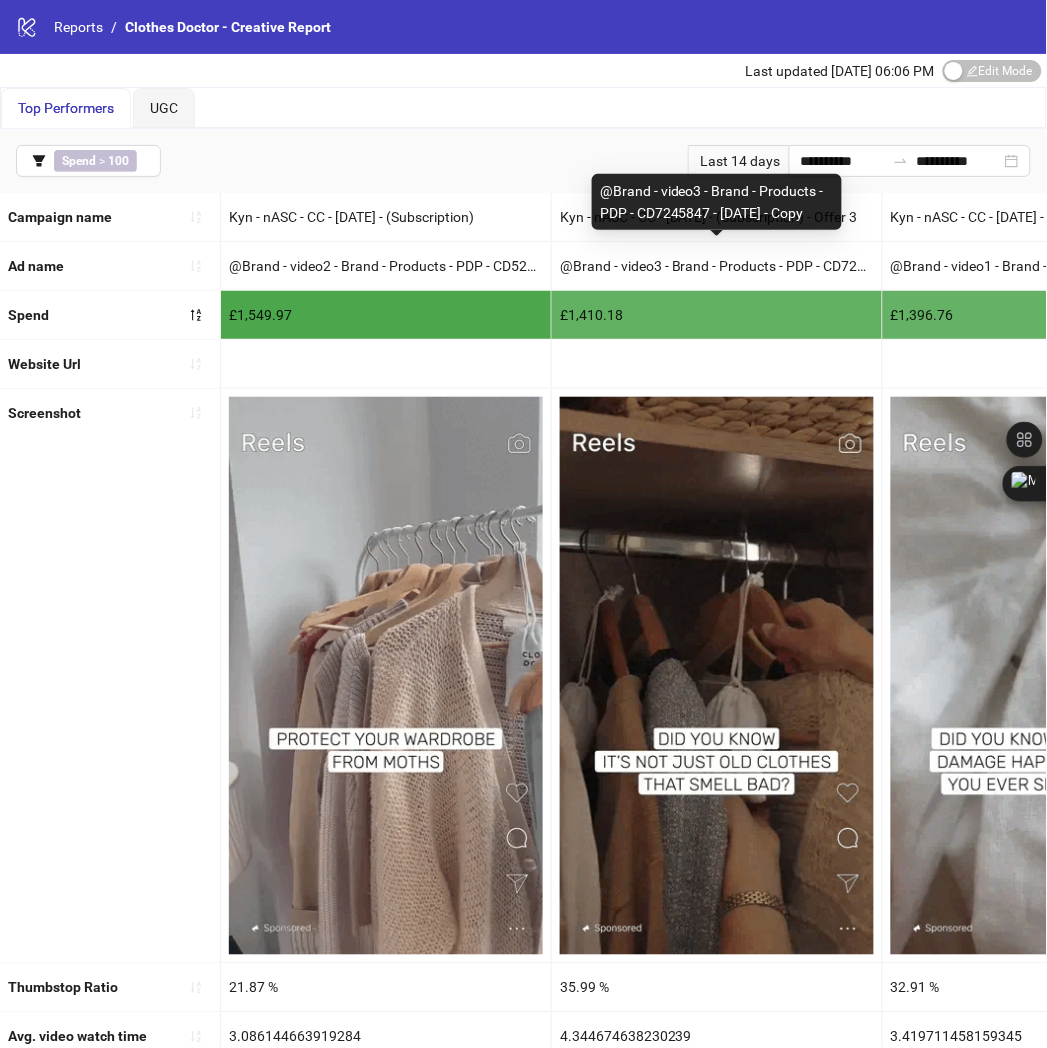copy on "@Brand - video3 - Brand - Products - PDP - CD7245847 - [DATE] - Copy" 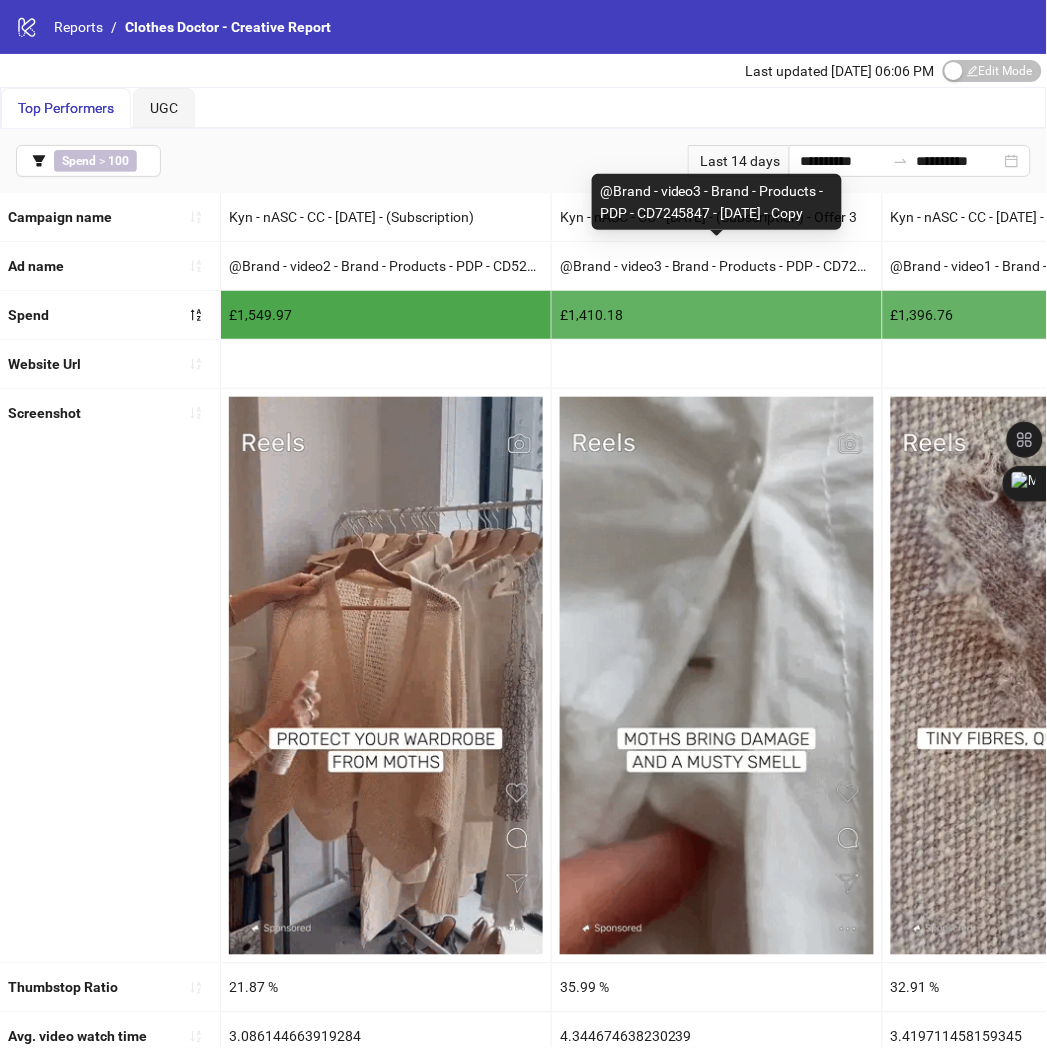 drag, startPoint x: 601, startPoint y: 192, endPoint x: 824, endPoint y: 213, distance: 223.9866 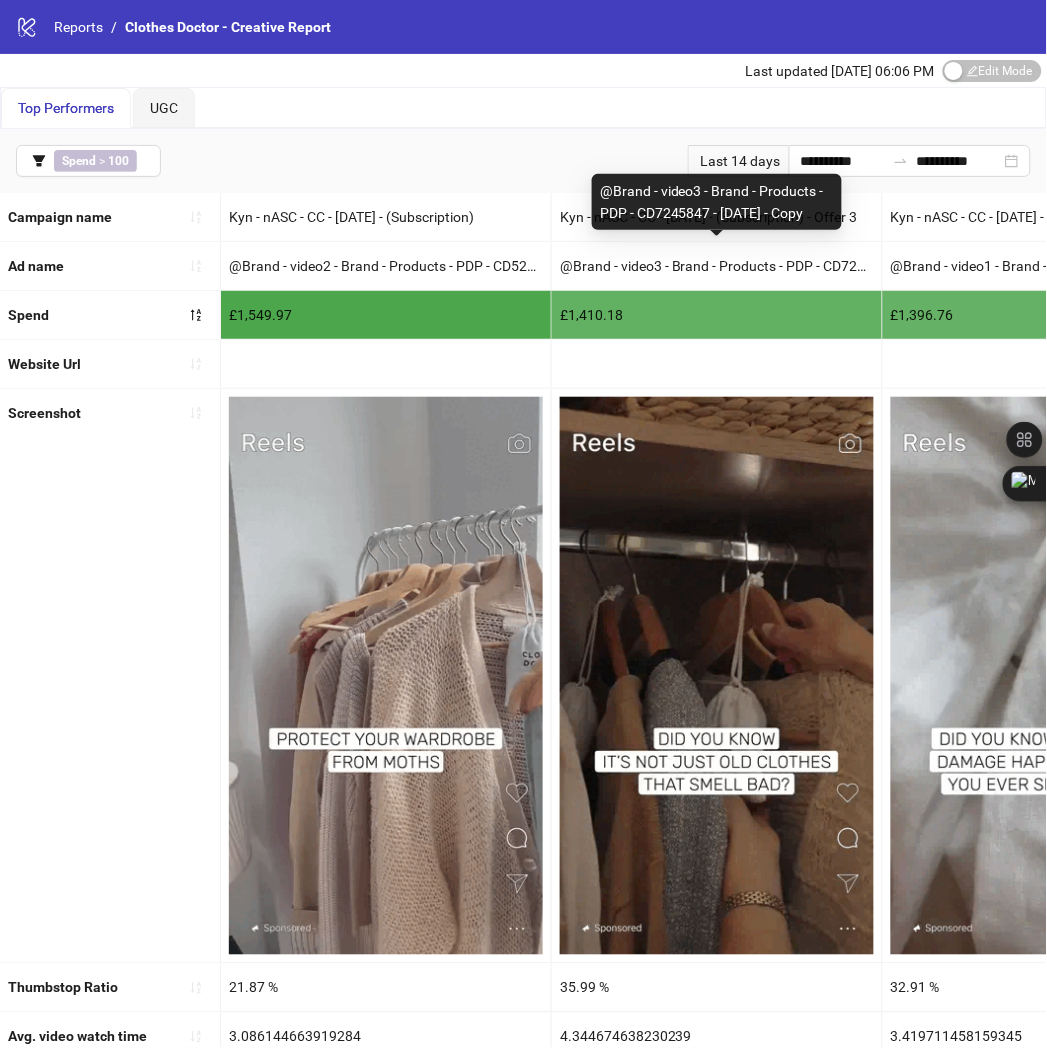 click on "@Brand - video3 - Brand - Products - PDP - CD7245847 - [DATE] - Copy" at bounding box center [717, 202] 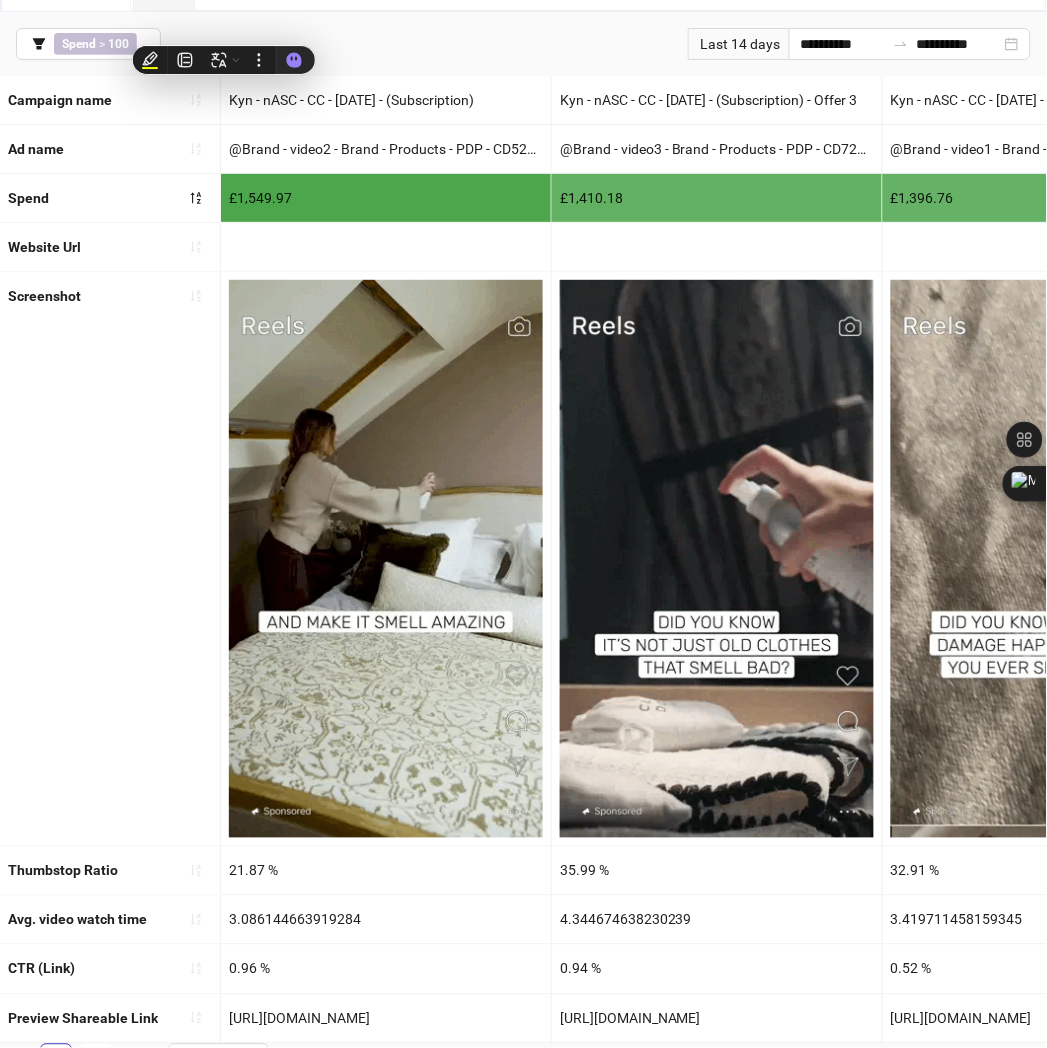 scroll, scrollTop: 162, scrollLeft: 0, axis: vertical 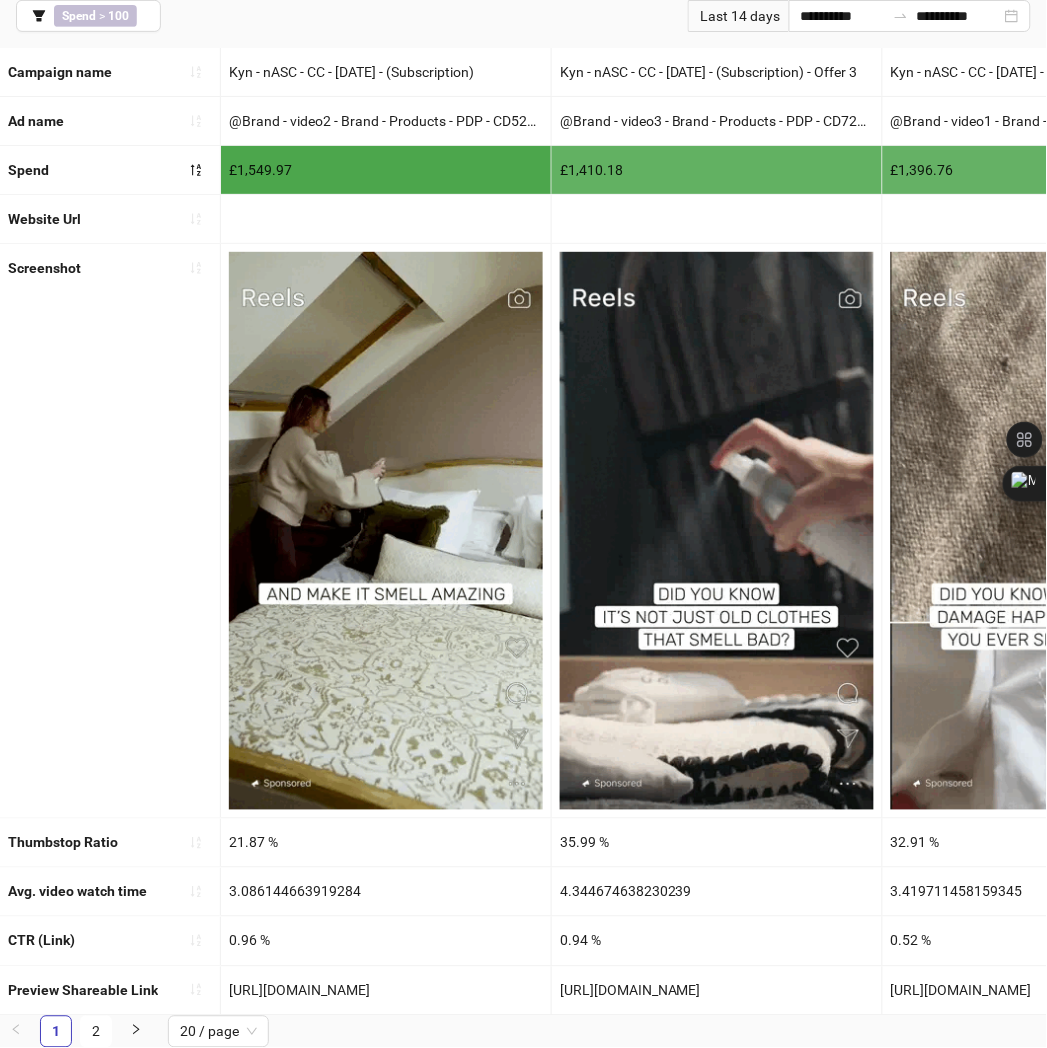 copy on "[URL][DOMAIN_NAME]" 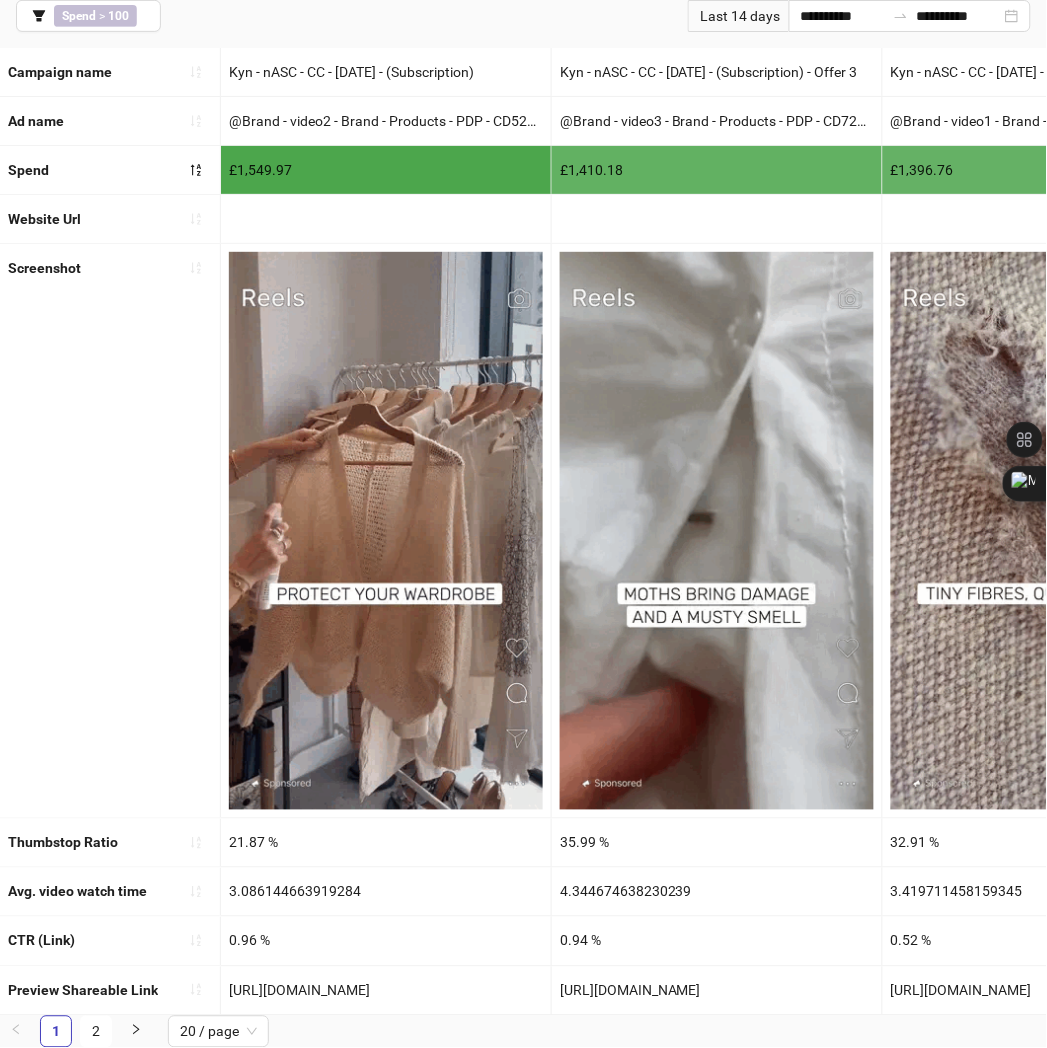 drag, startPoint x: 785, startPoint y: 970, endPoint x: 473, endPoint y: 950, distance: 312.64038 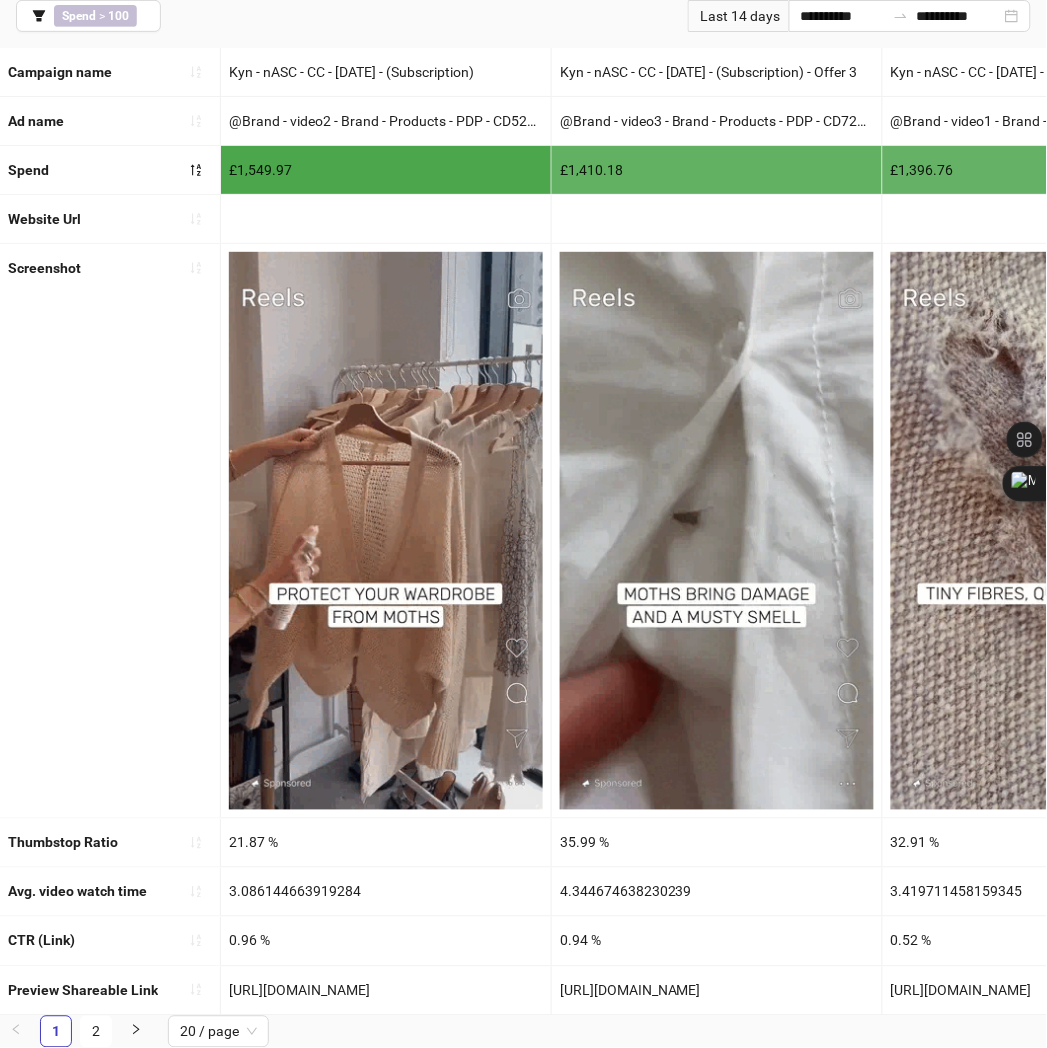 click on "[URL][DOMAIN_NAME]" at bounding box center [717, 991] 